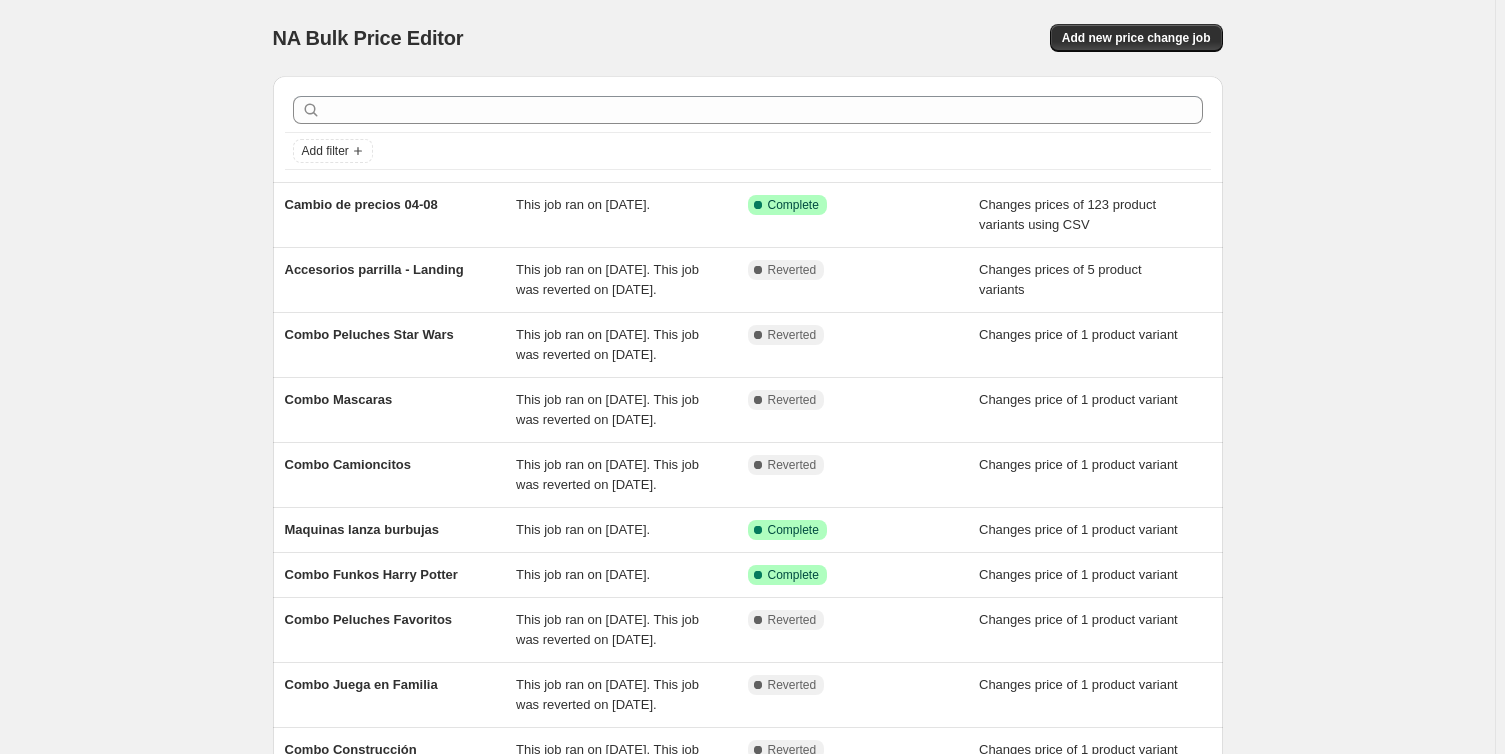 scroll, scrollTop: 0, scrollLeft: 0, axis: both 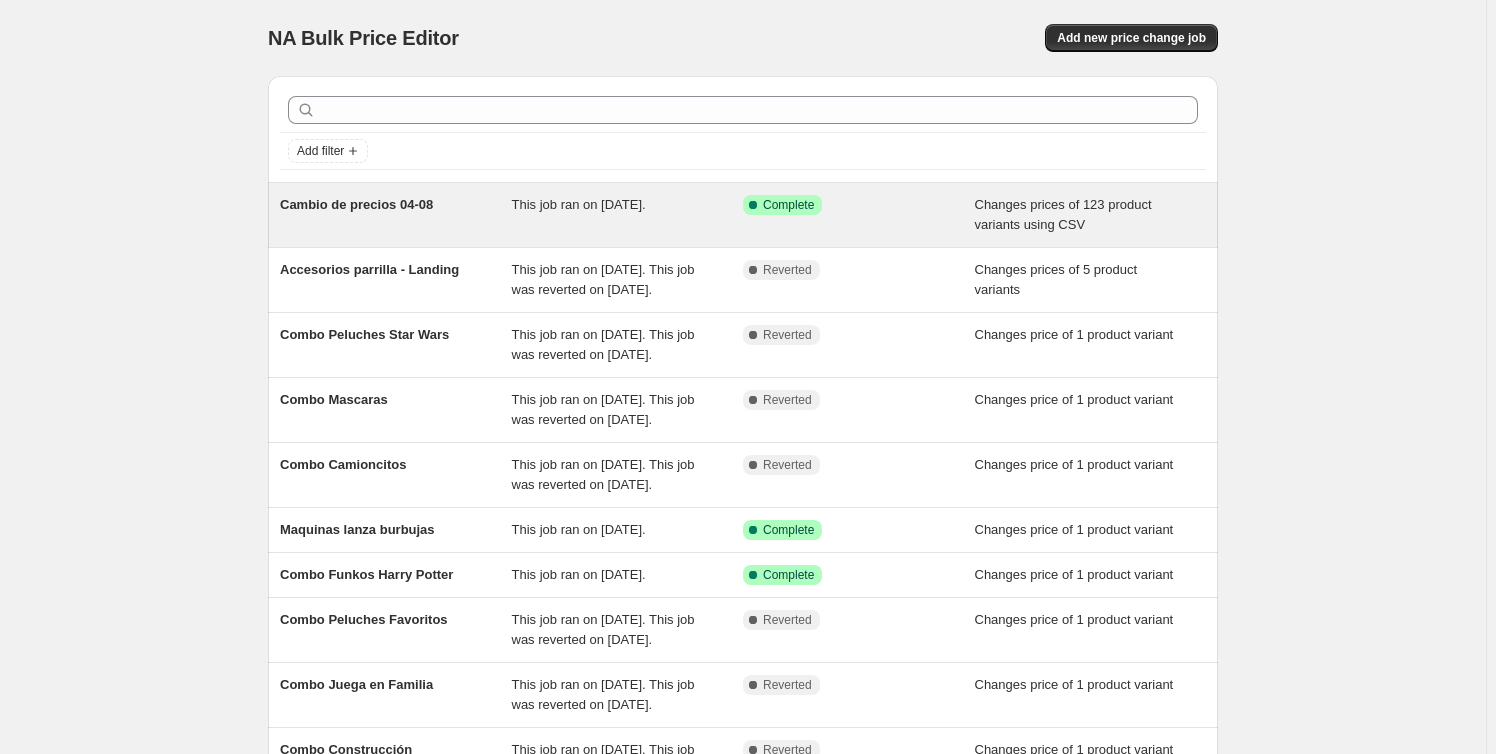 click on "Cambio de precios [DATE]" at bounding box center [356, 204] 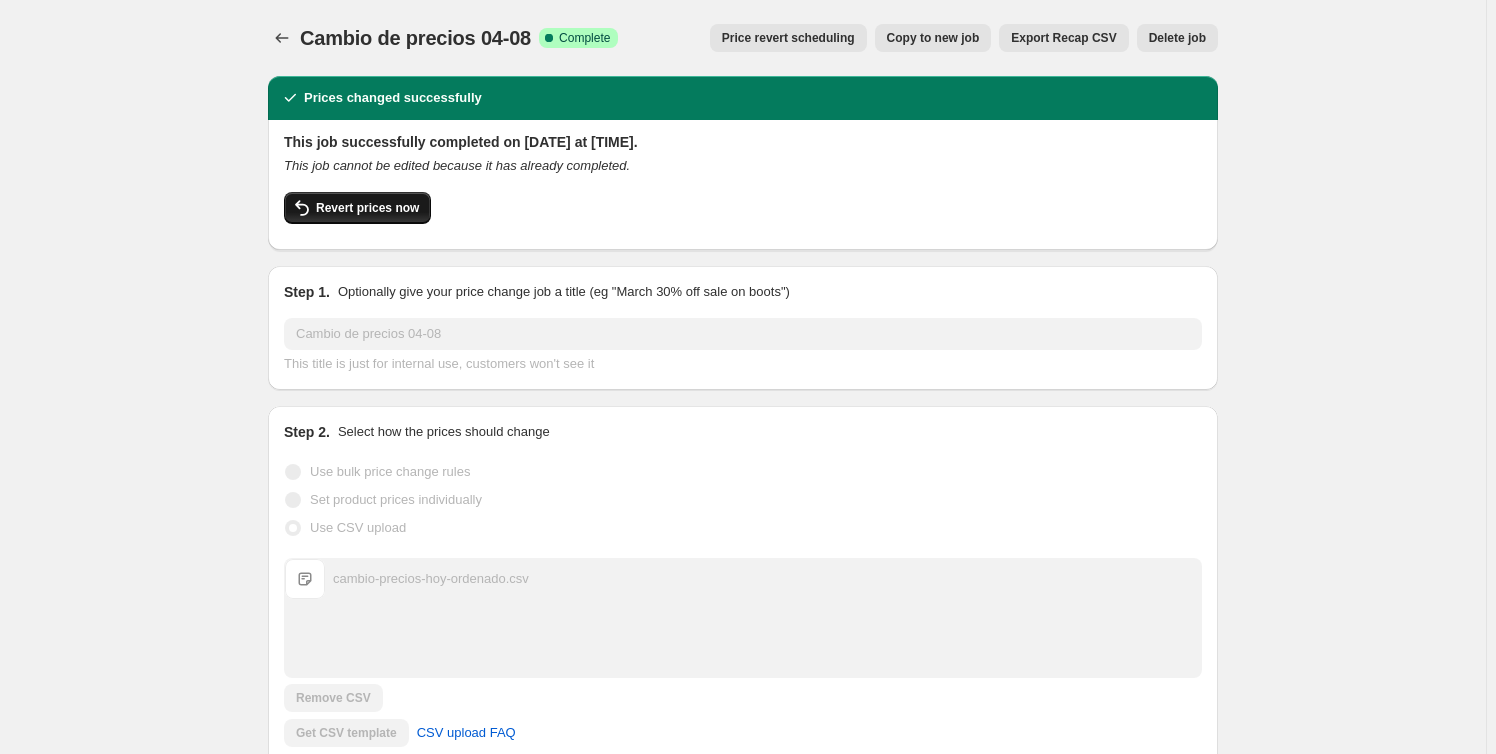 click on "Revert prices now" at bounding box center [357, 208] 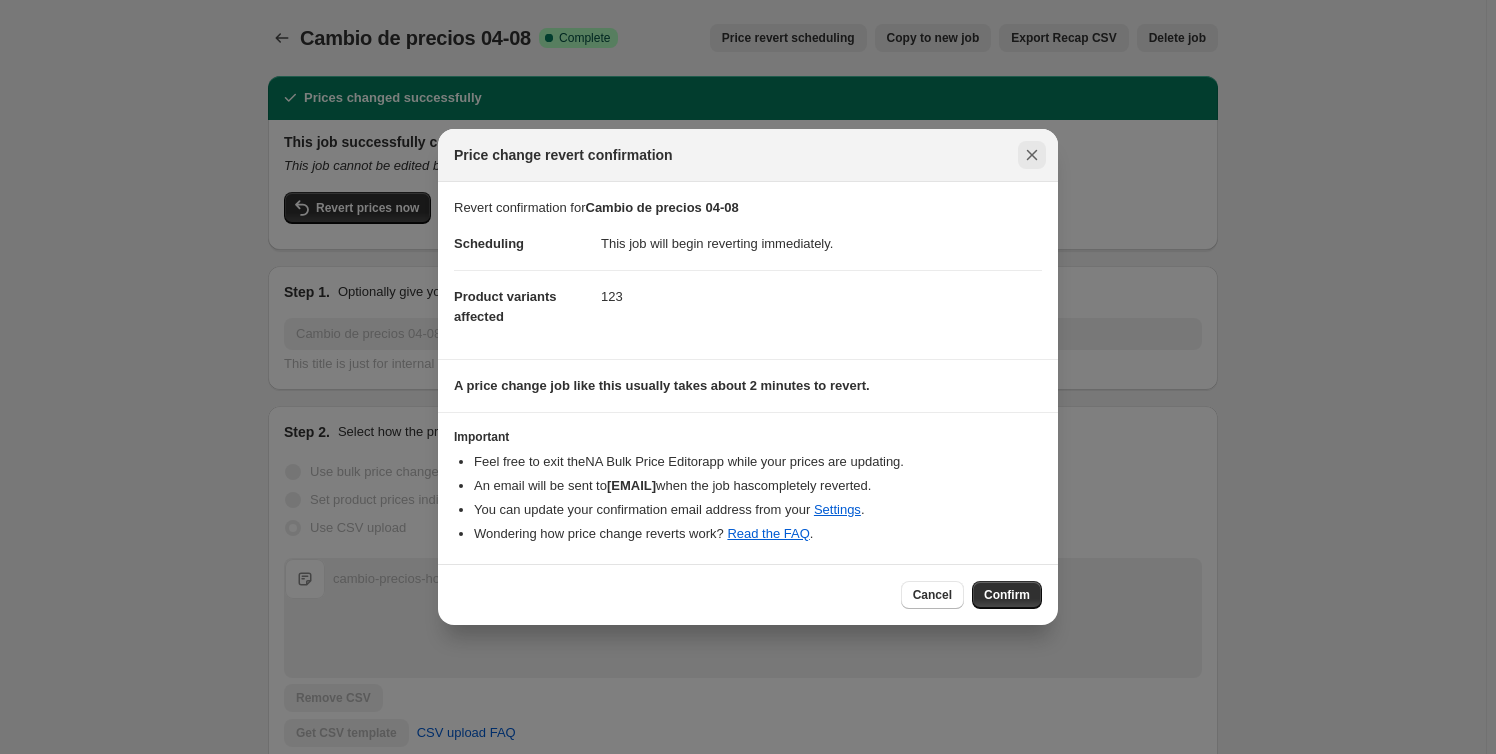 click 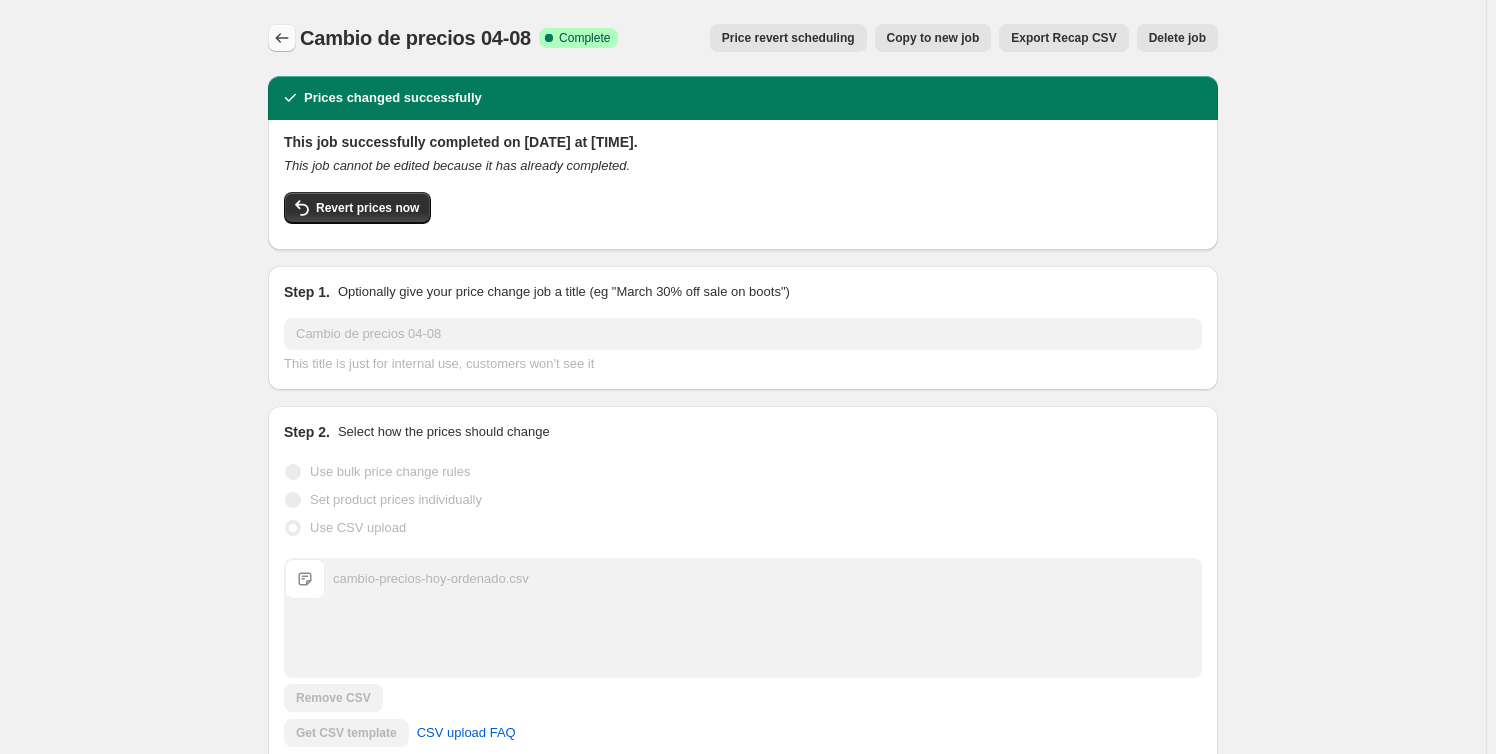 click 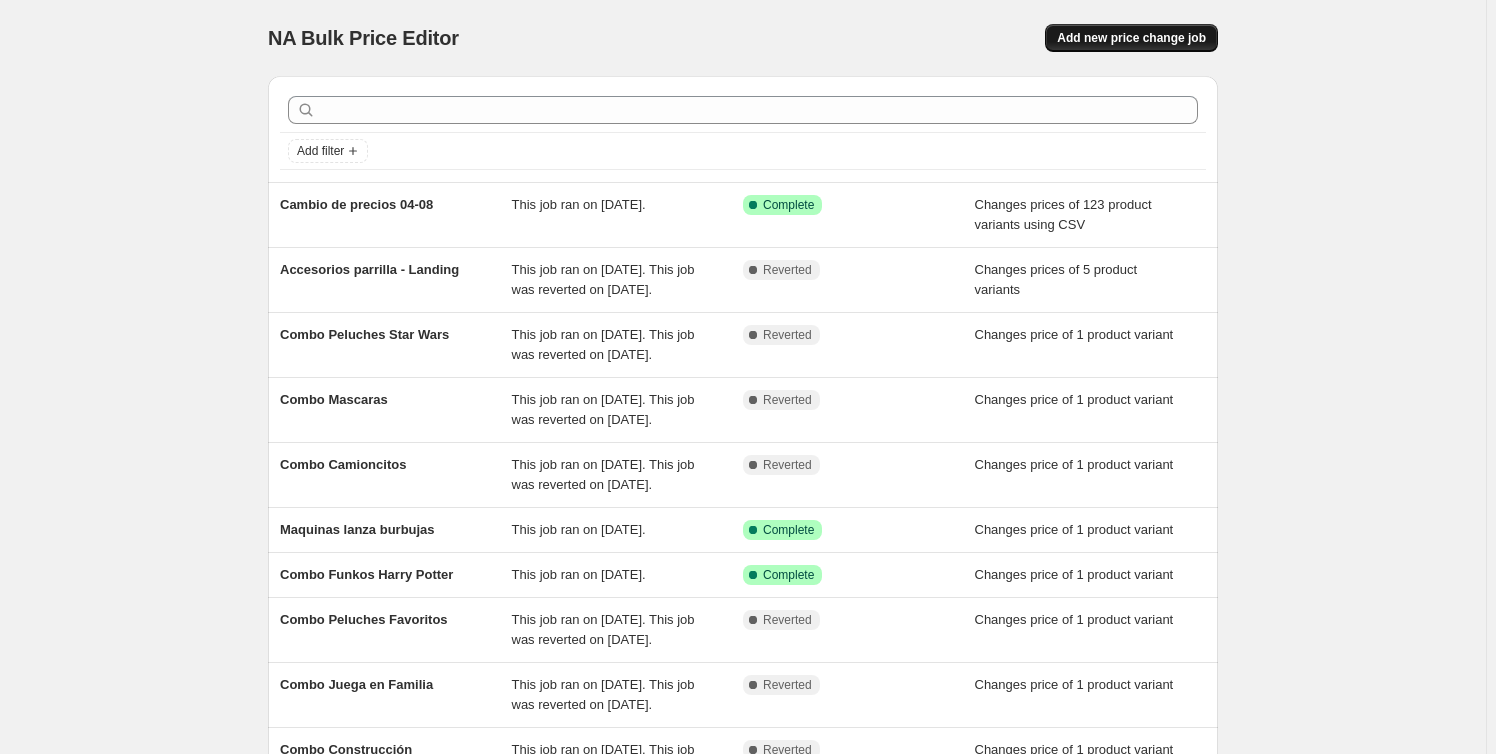 click on "Add new price change job" at bounding box center (1131, 38) 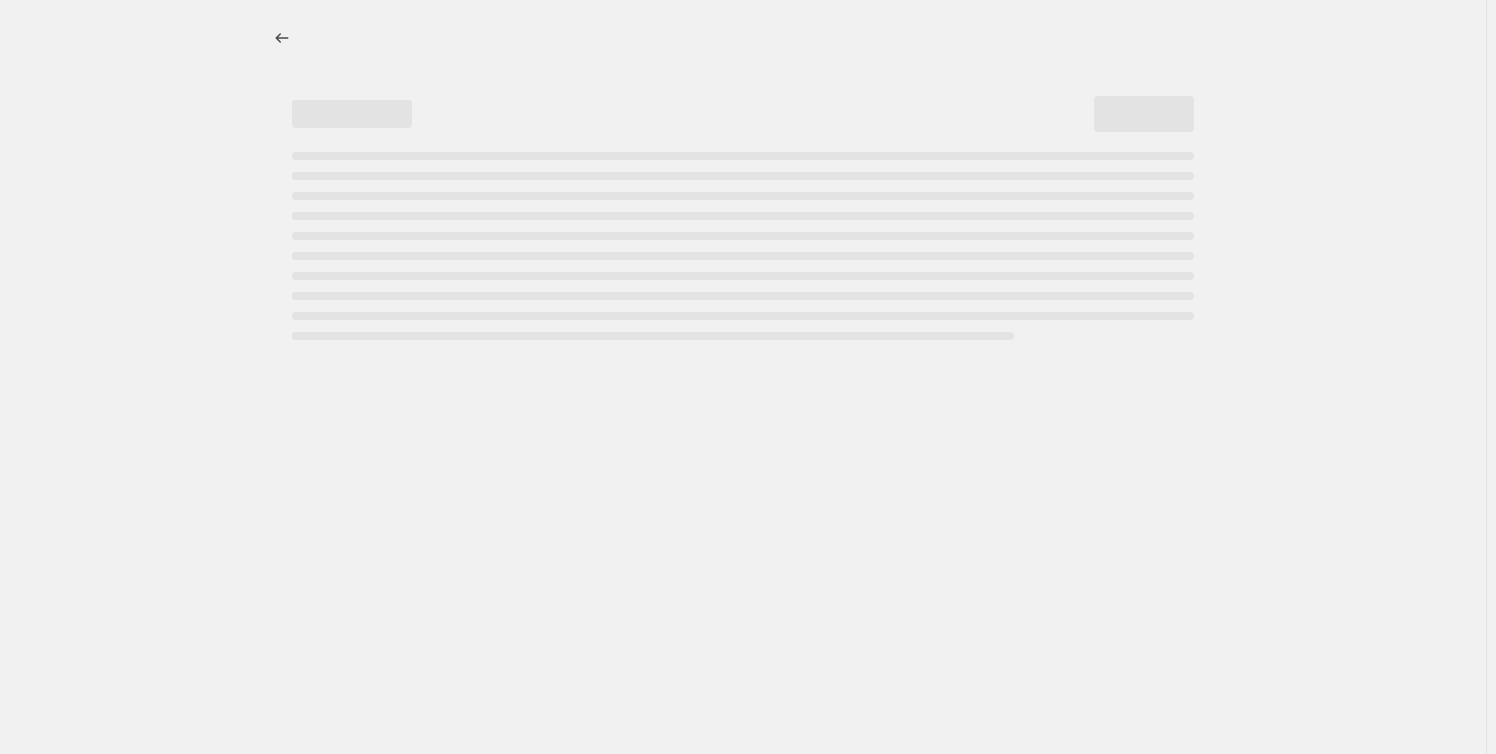 select on "percentage" 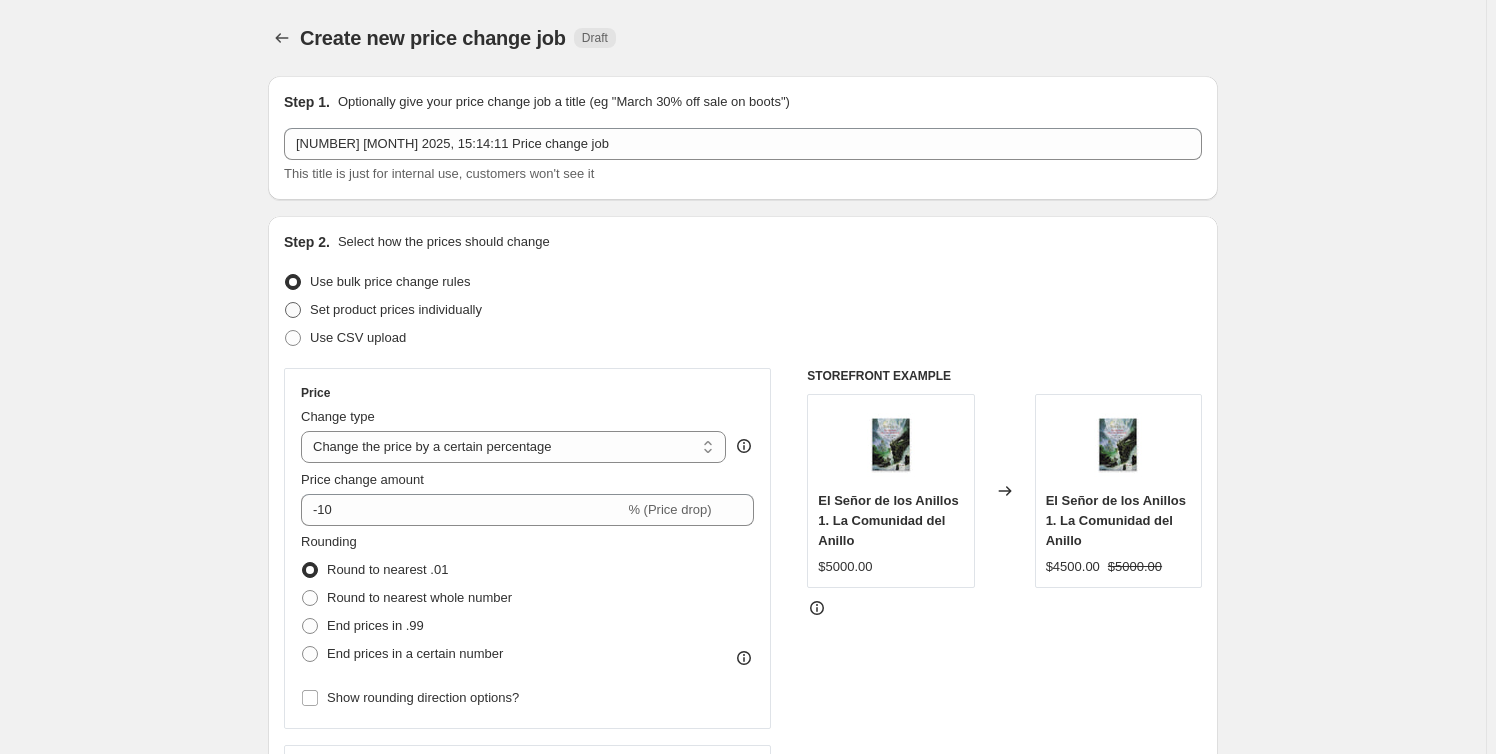 click on "Set product prices individually" at bounding box center [396, 309] 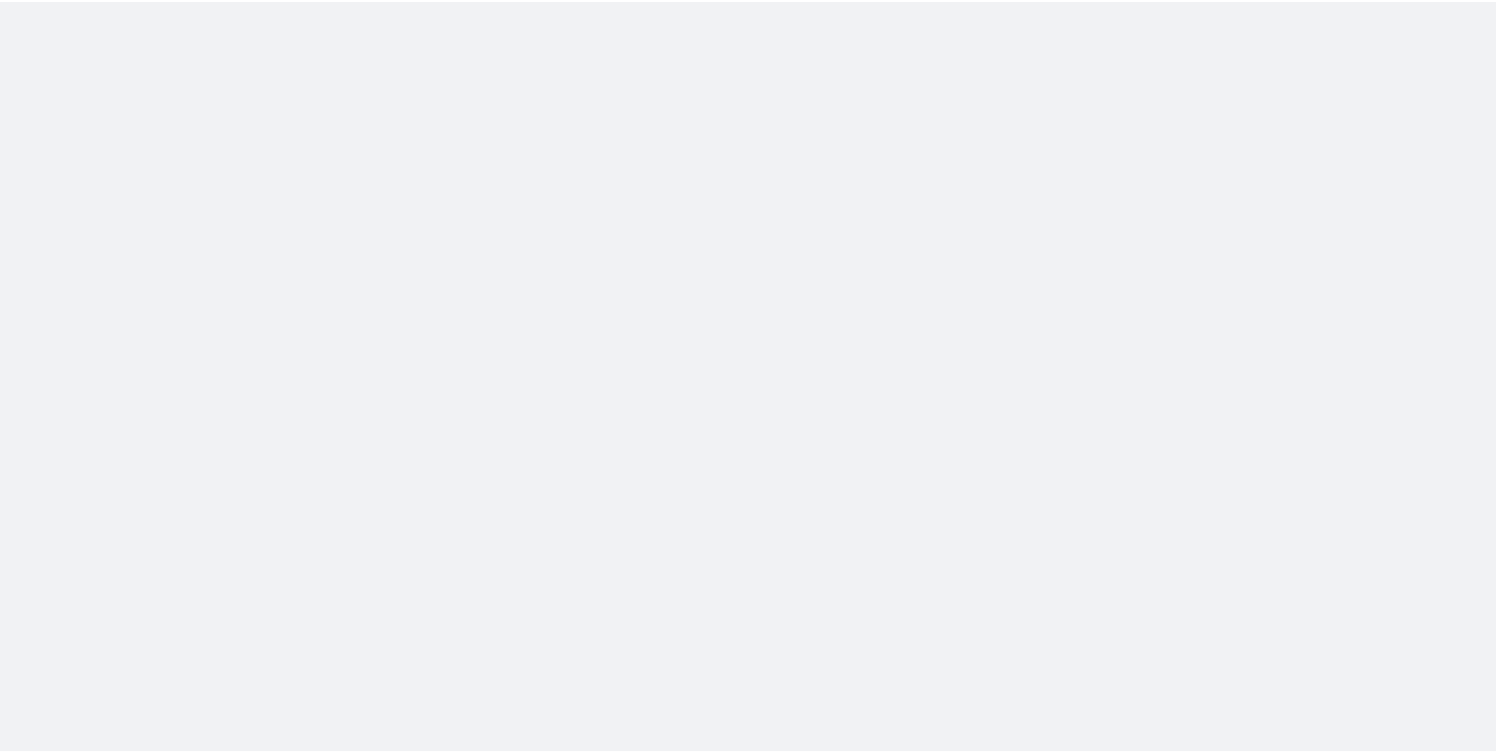 scroll, scrollTop: 0, scrollLeft: 0, axis: both 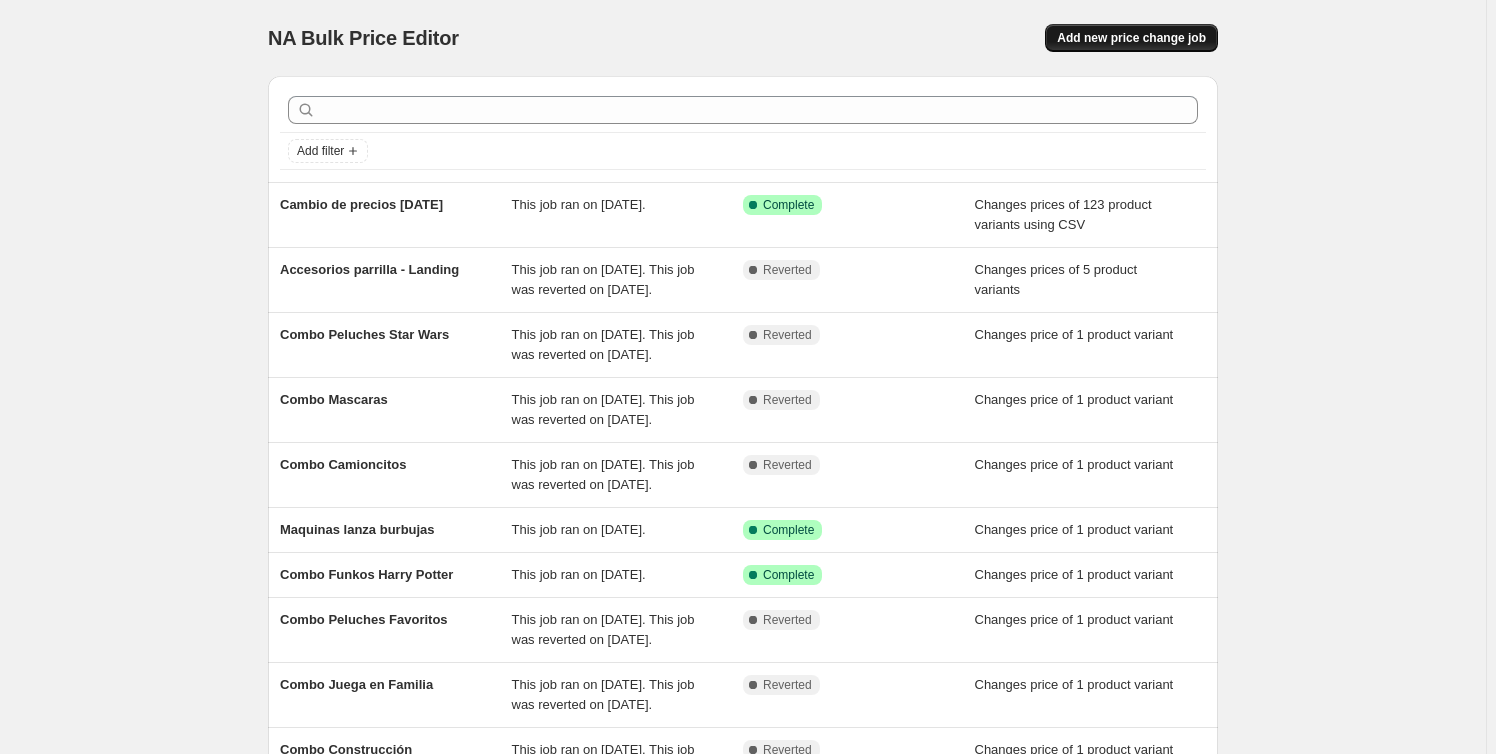 click on "Add new price change job" at bounding box center [1131, 38] 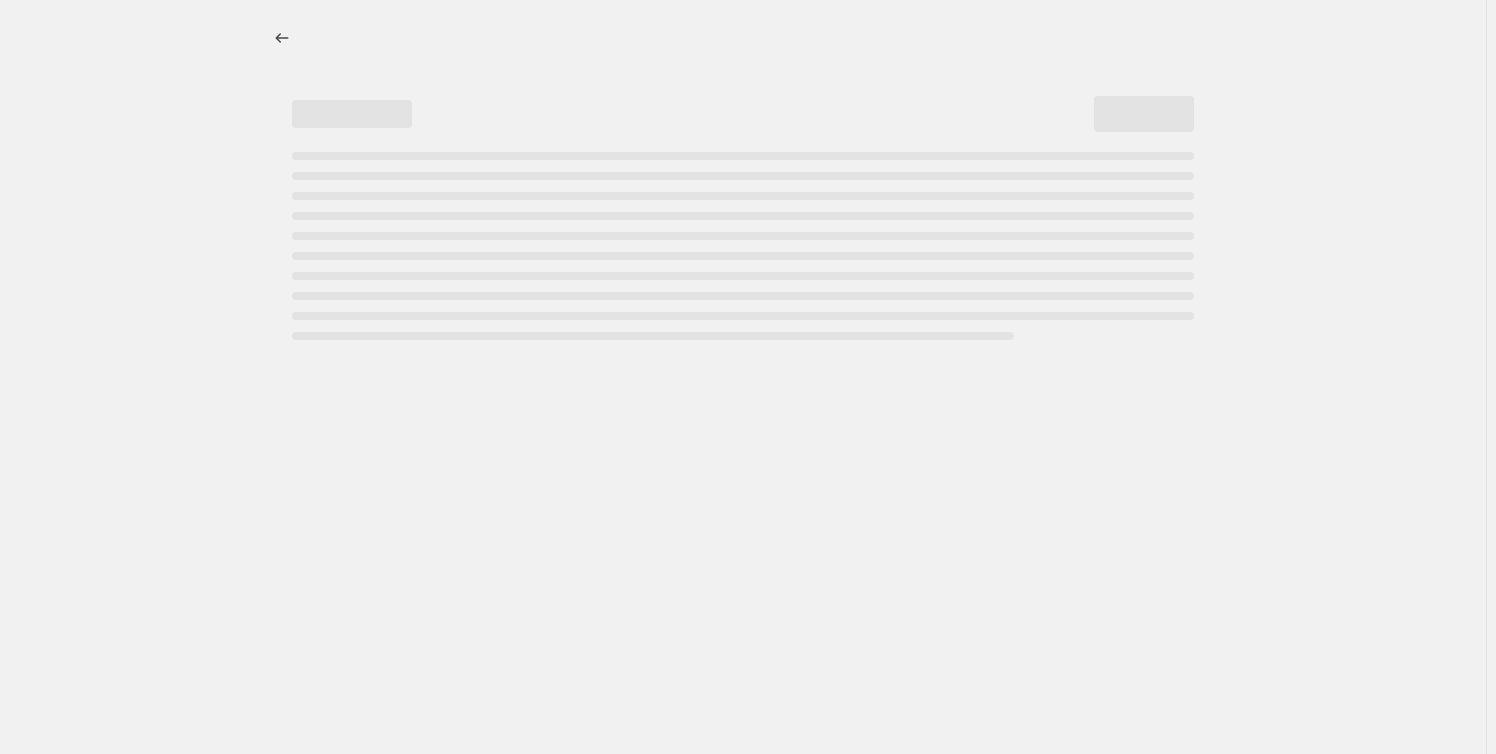 select on "percentage" 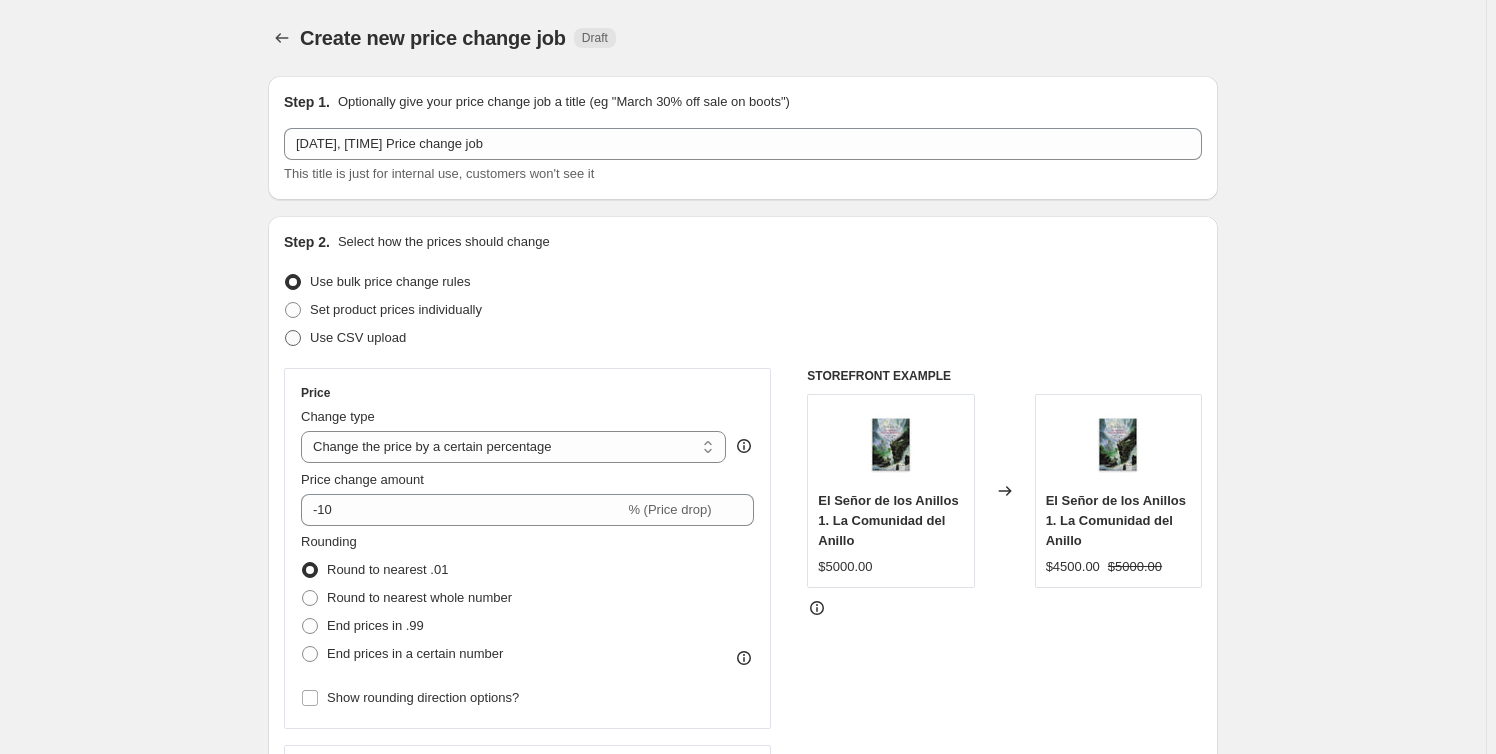 click at bounding box center [293, 338] 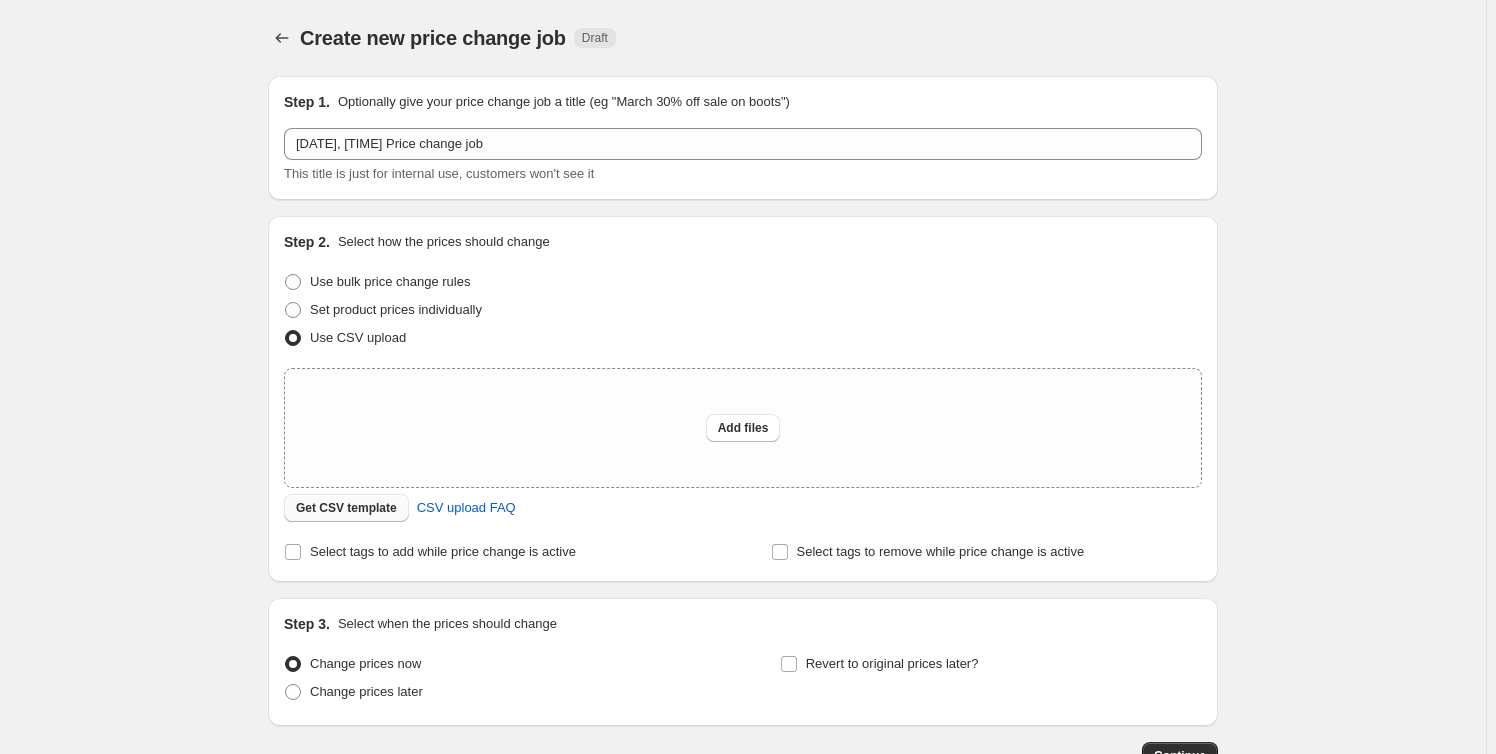 click on "Get CSV template" at bounding box center [346, 508] 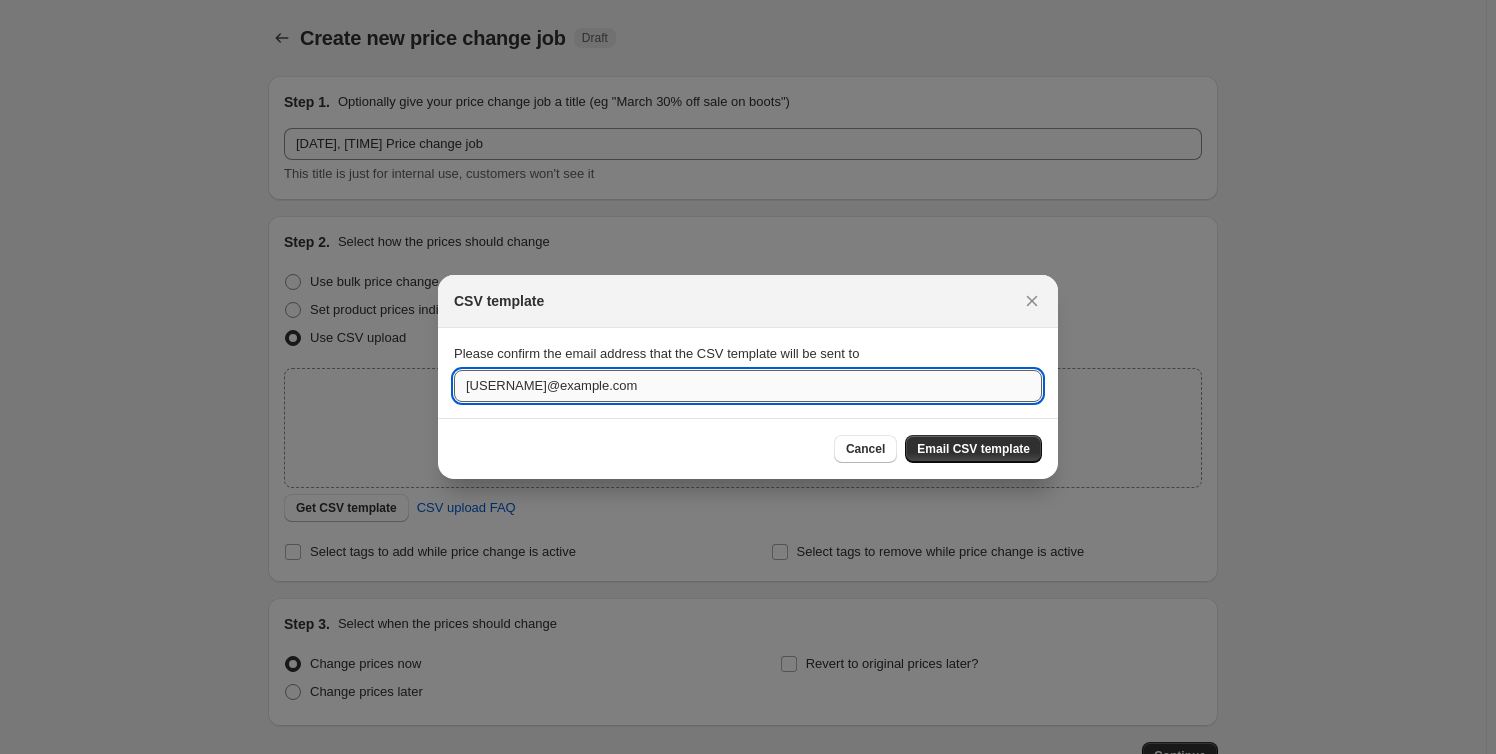 click on "[USERNAME]@example.com" at bounding box center [748, 386] 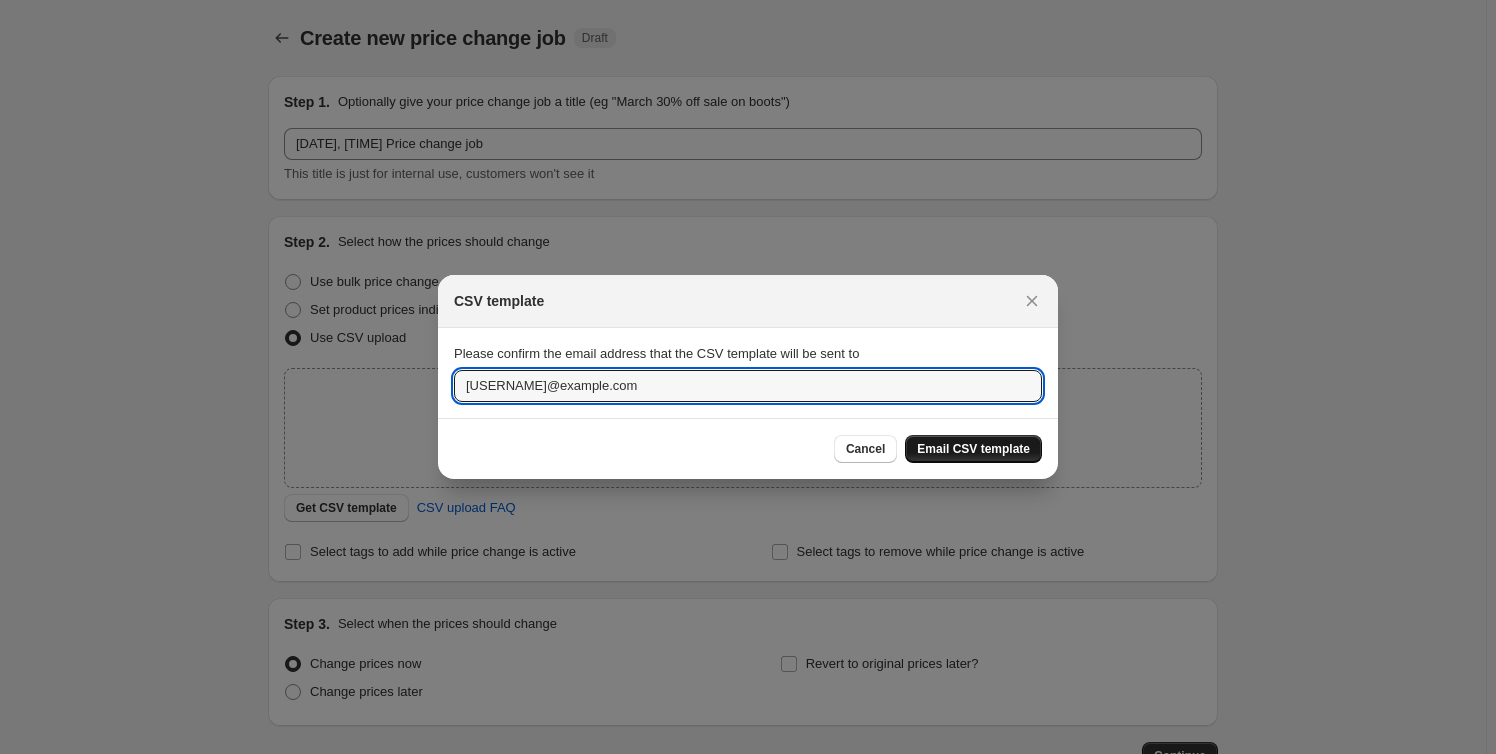 type on "[USERNAME]@example.com" 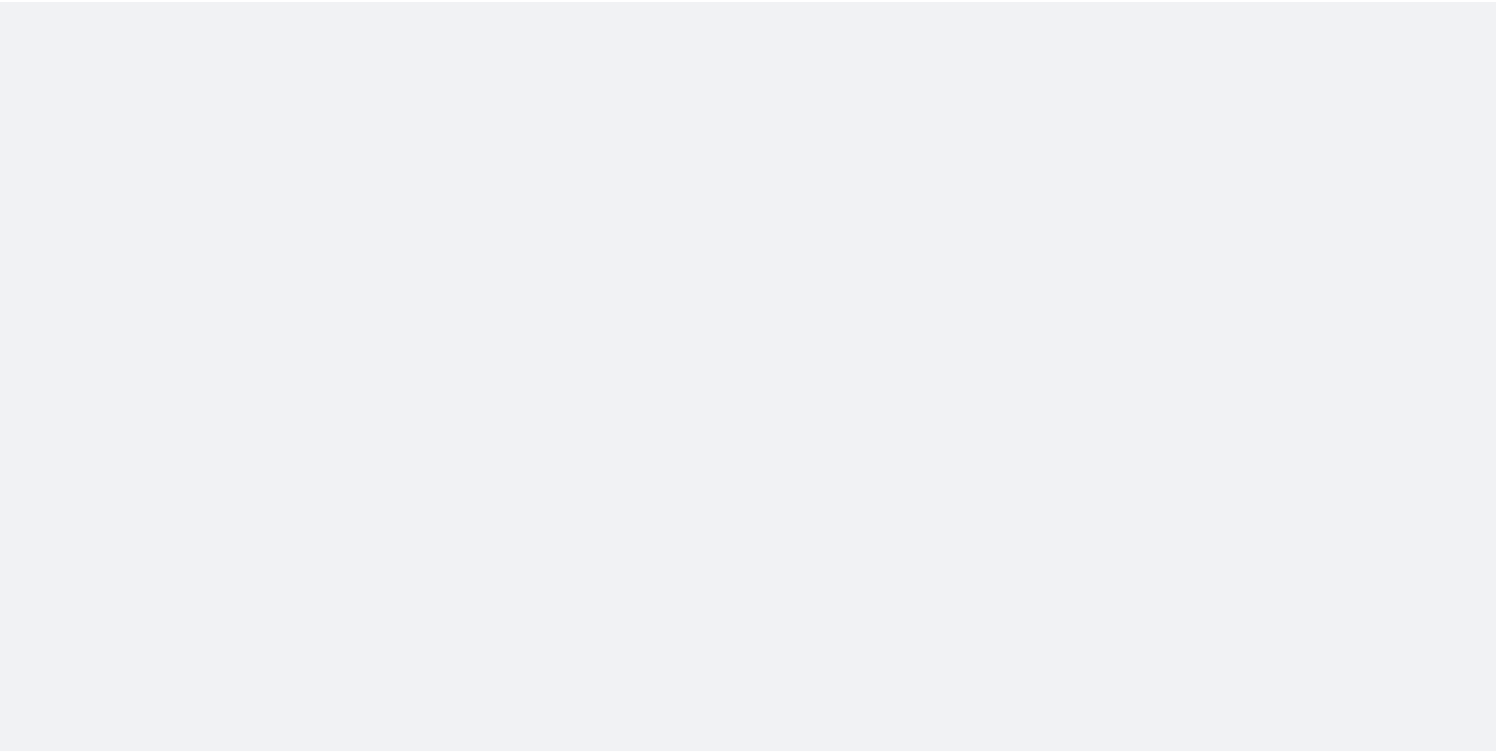 scroll, scrollTop: 0, scrollLeft: 0, axis: both 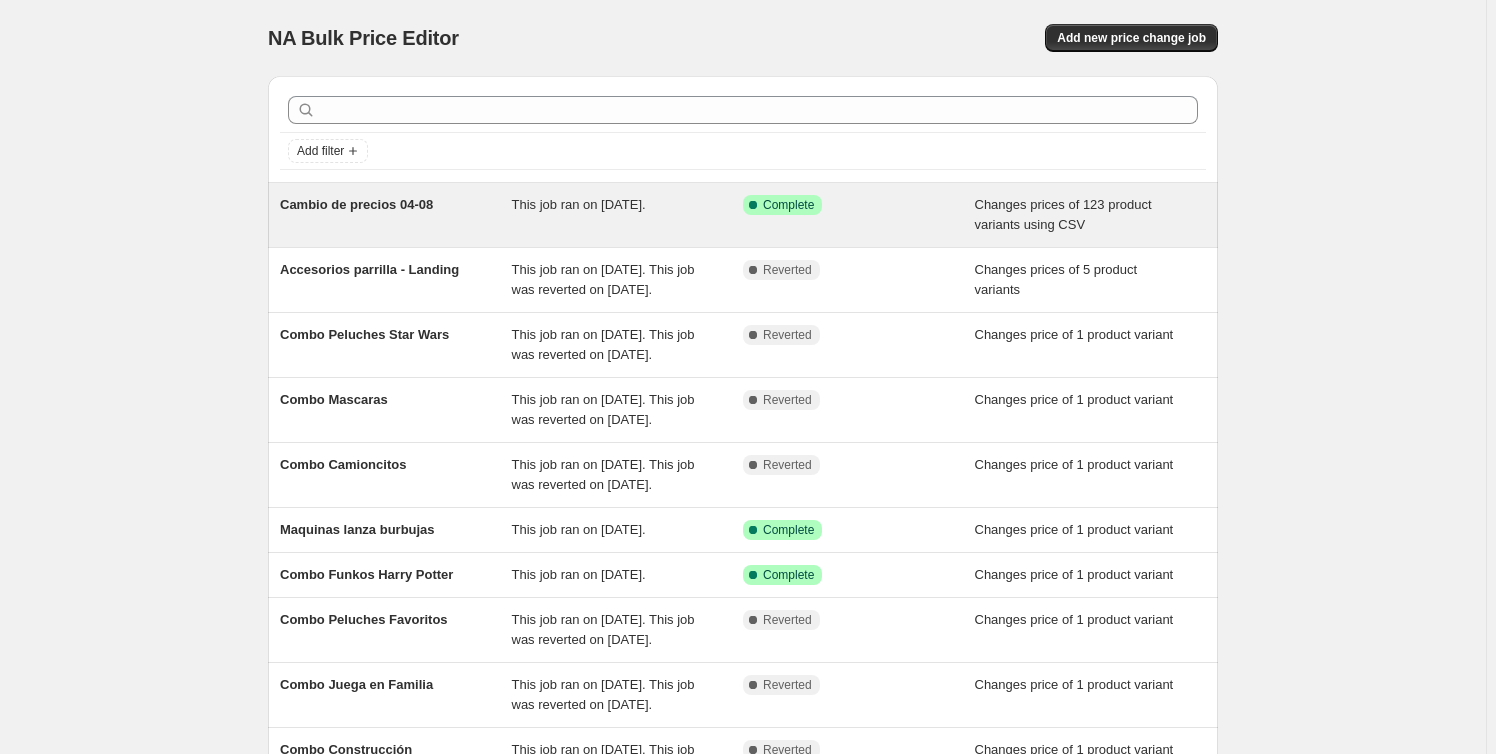 click on "Cambio de precios 04-08" at bounding box center [356, 204] 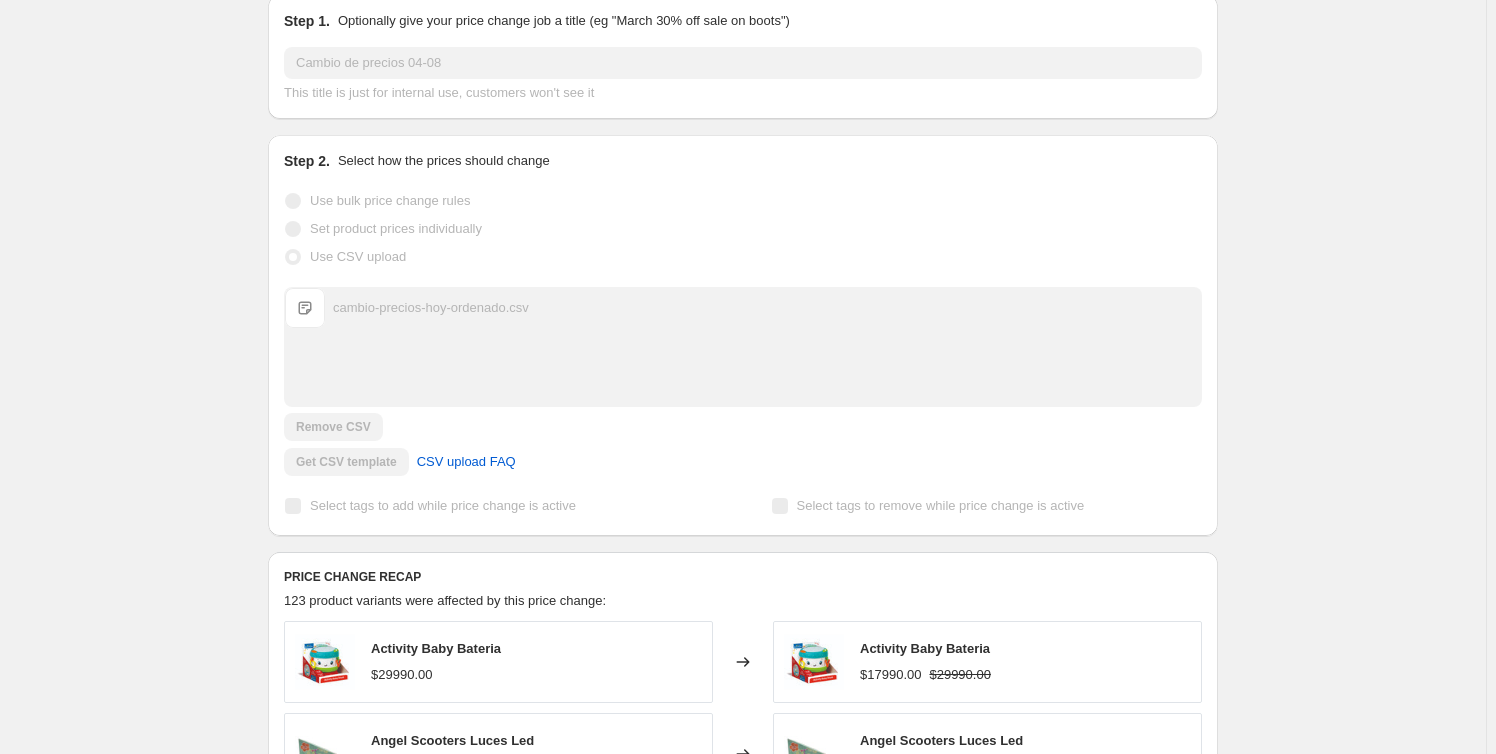 scroll, scrollTop: 272, scrollLeft: 0, axis: vertical 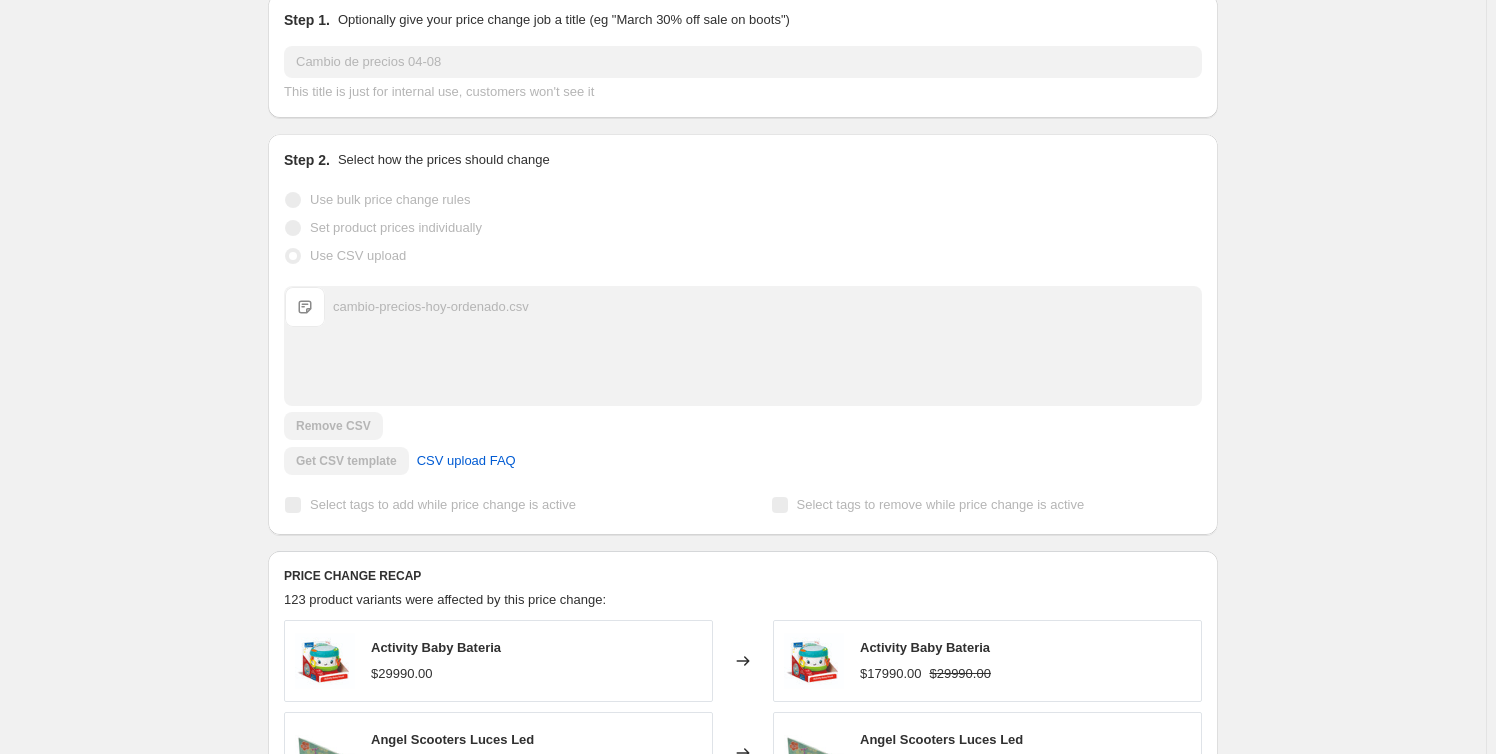 click on "cambio-precios-hoy-ordenado.csv" at bounding box center [305, 307] 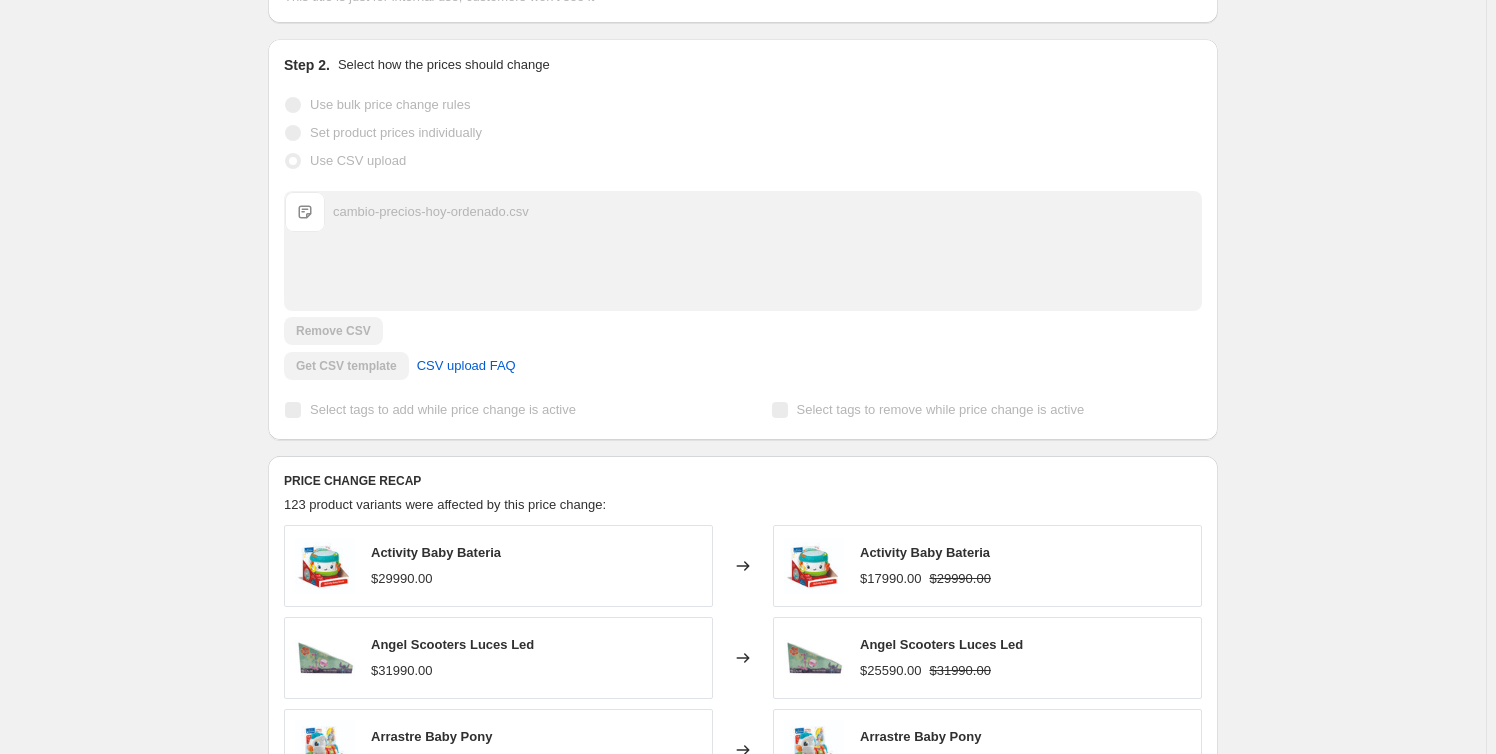 scroll, scrollTop: 0, scrollLeft: 0, axis: both 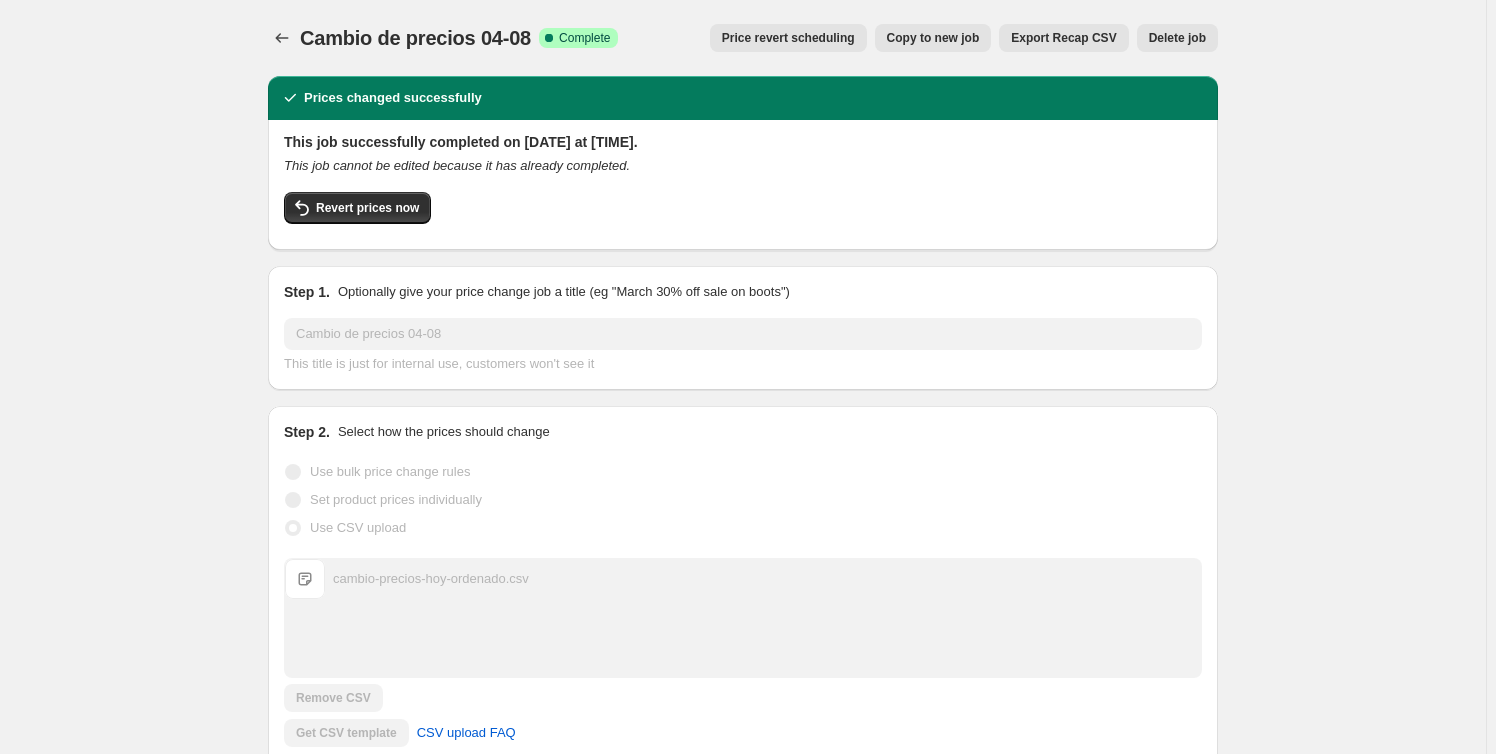 click on "cambio-precios-hoy-ordenado.csv" at bounding box center [305, 579] 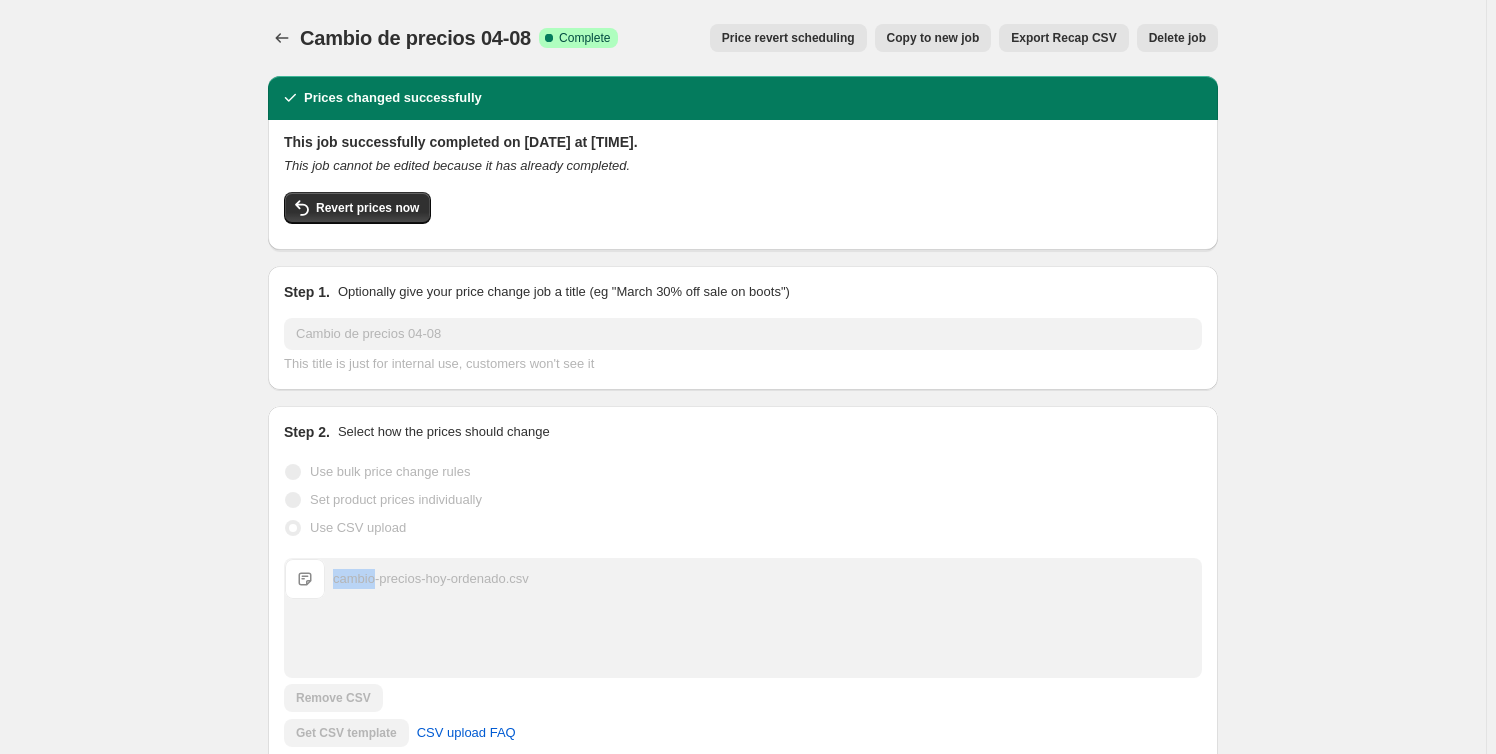 click on "cambio-precios-hoy-ordenado.csv" at bounding box center [305, 579] 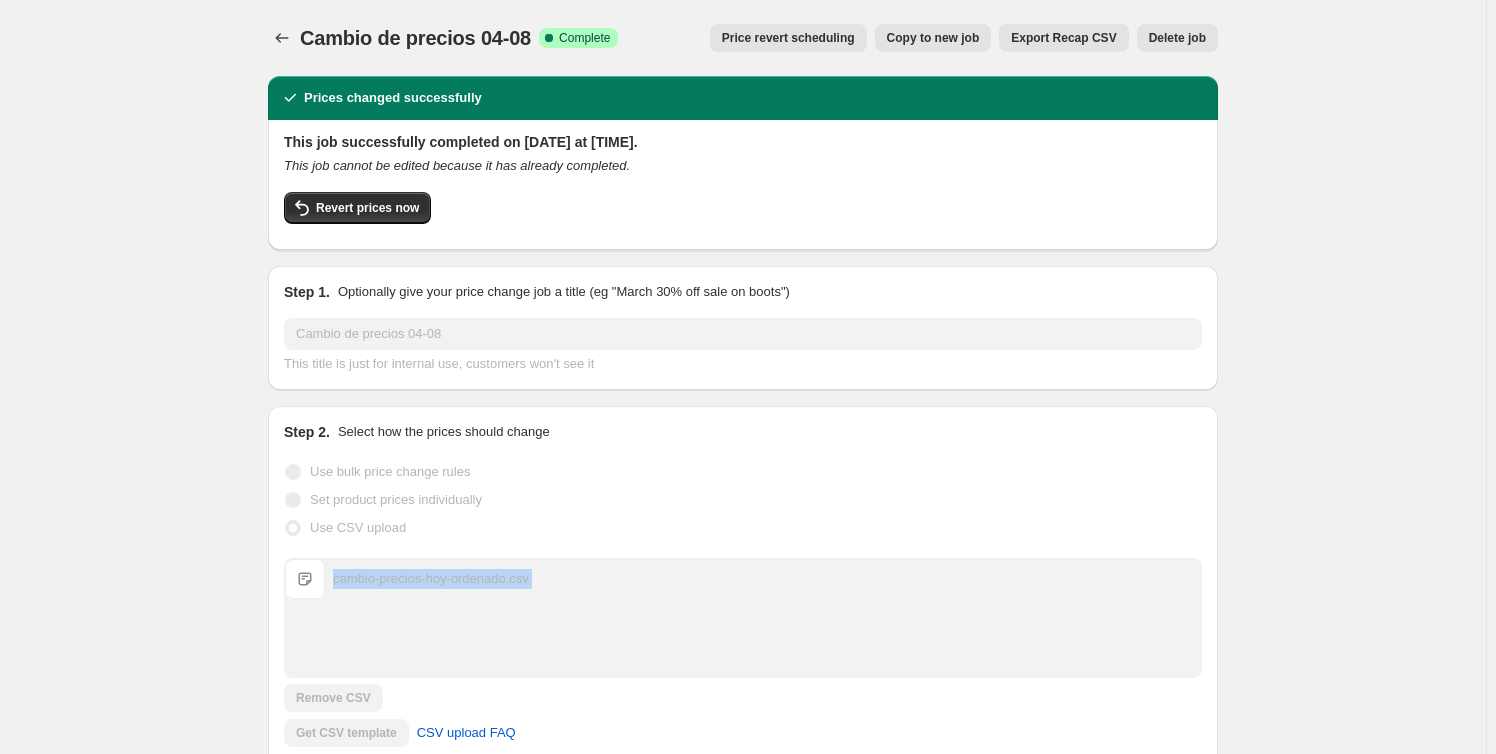 click on "cambio-precios-hoy-ordenado.csv" at bounding box center [305, 579] 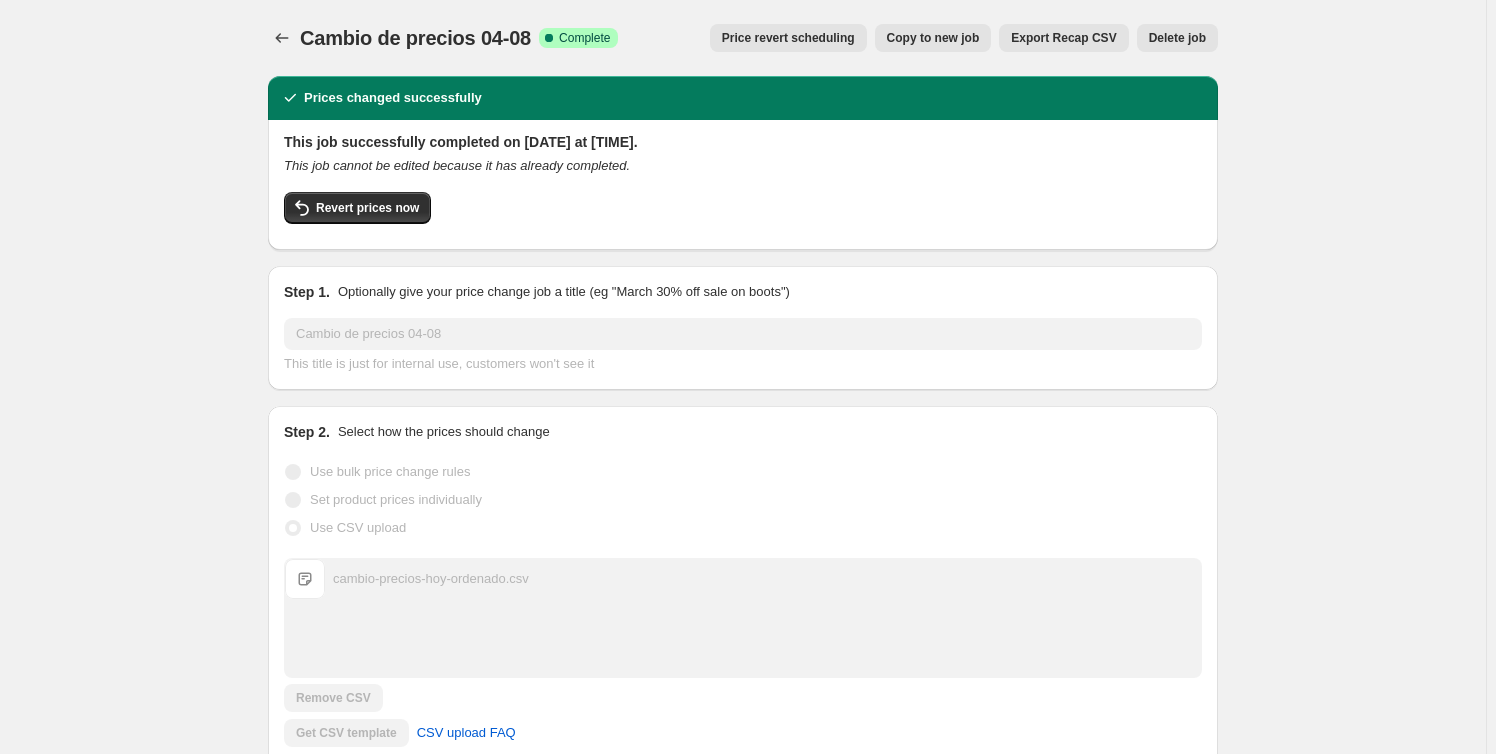 click on "cambio-precios-hoy-ordenado.csv cambio-precios-hoy-ordenado.csv" at bounding box center (743, 579) 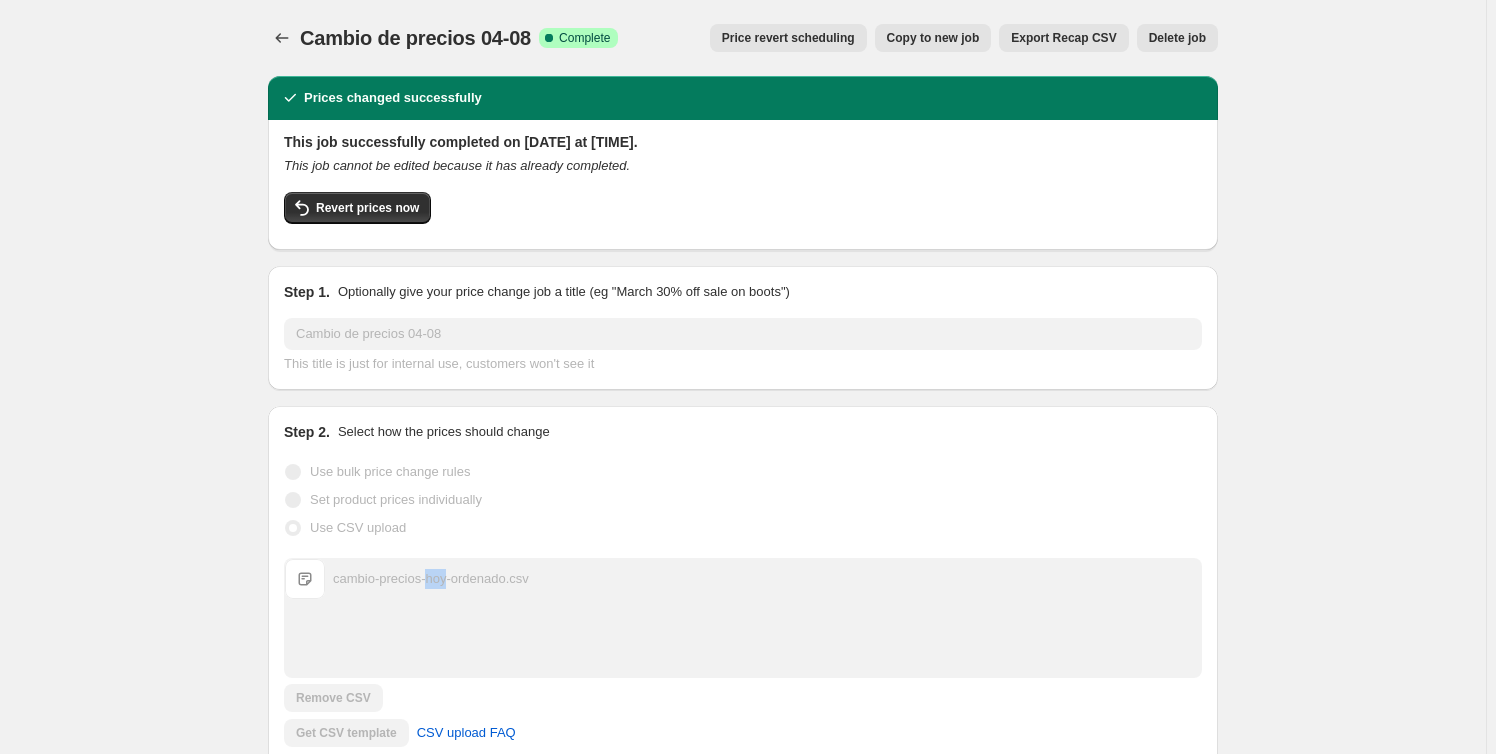 click on "cambio-precios-hoy-ordenado.csv cambio-precios-hoy-ordenado.csv" at bounding box center [743, 579] 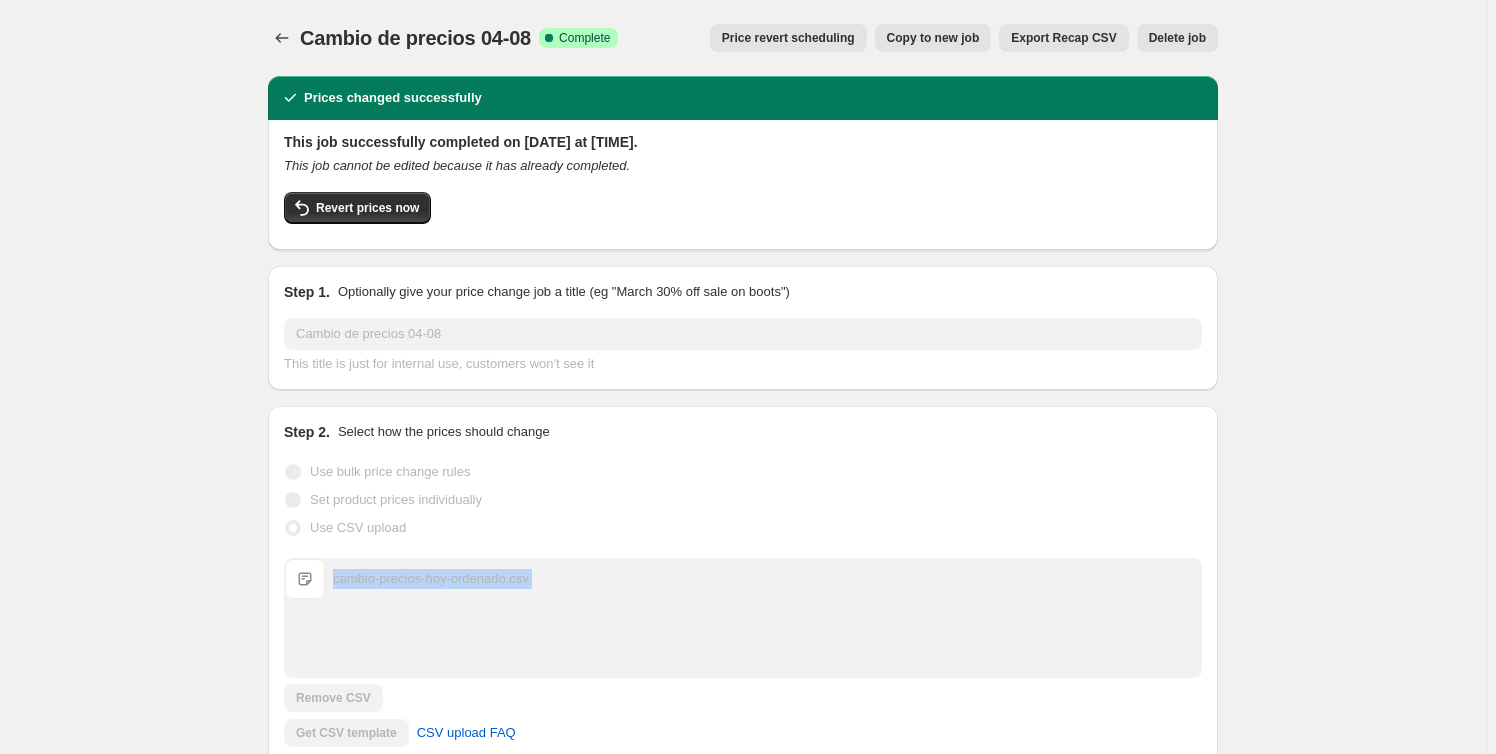 click on "cambio-precios-hoy-ordenado.csv cambio-precios-hoy-ordenado.csv" at bounding box center [743, 579] 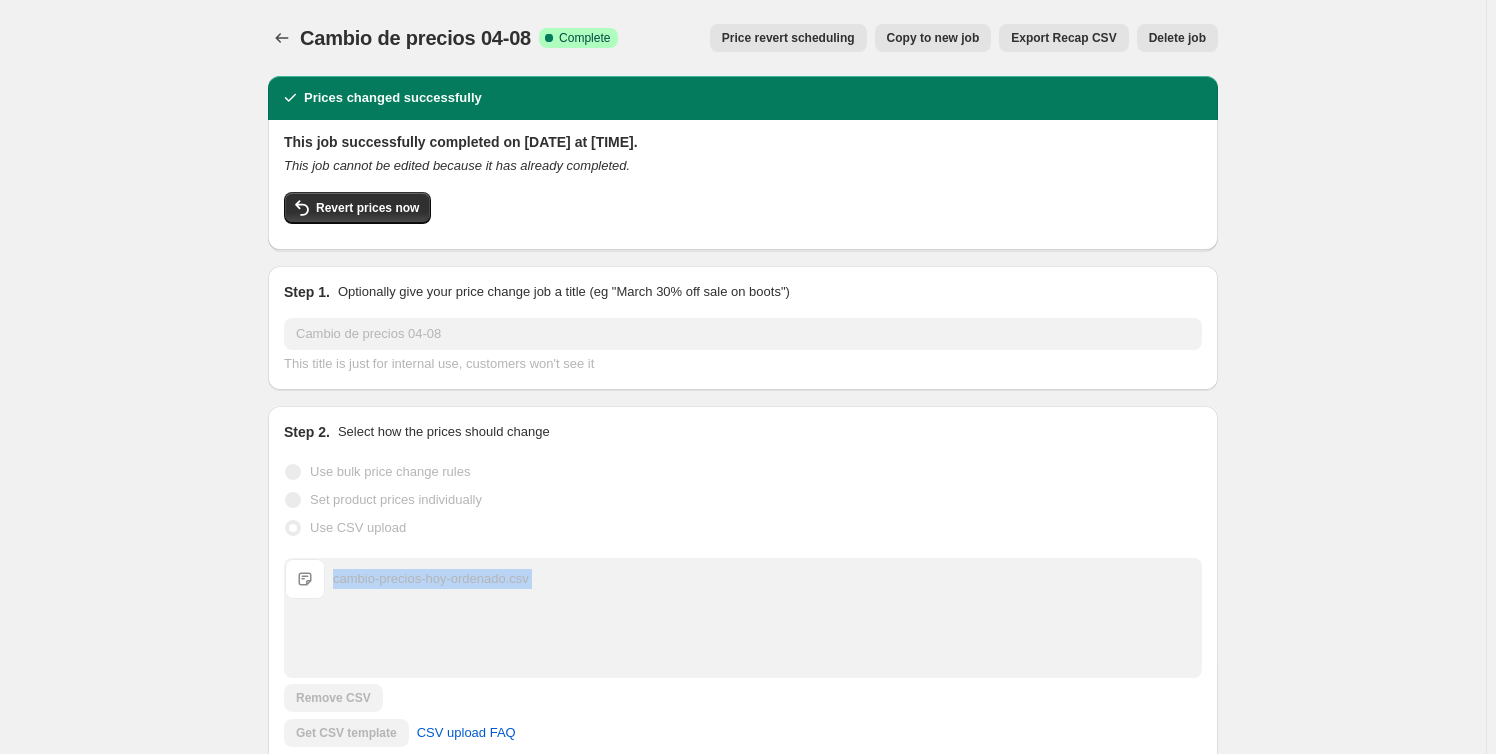 click on "cambio-precios-hoy-ordenado.csv cambio-precios-hoy-ordenado.csv" at bounding box center [743, 618] 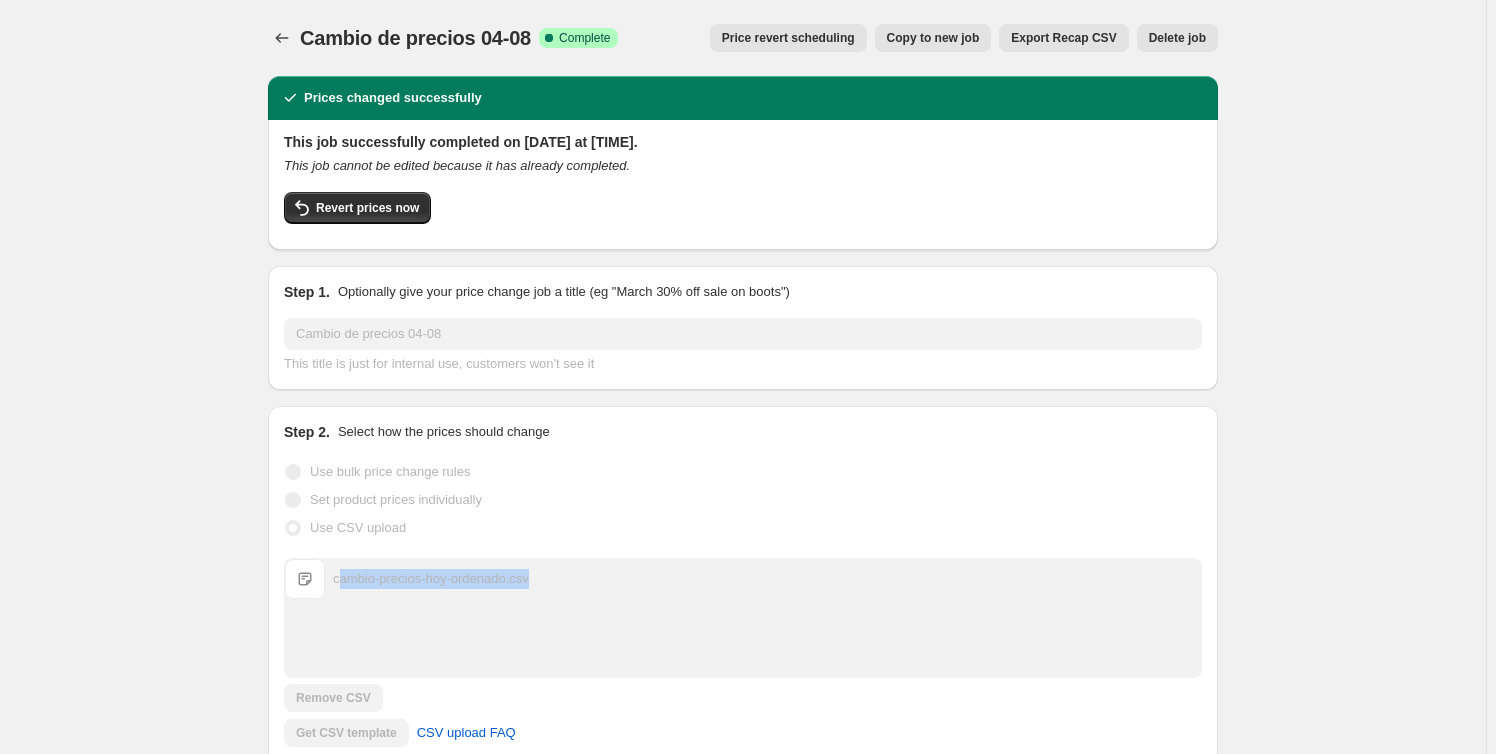 drag, startPoint x: 542, startPoint y: 584, endPoint x: 343, endPoint y: 587, distance: 199.02261 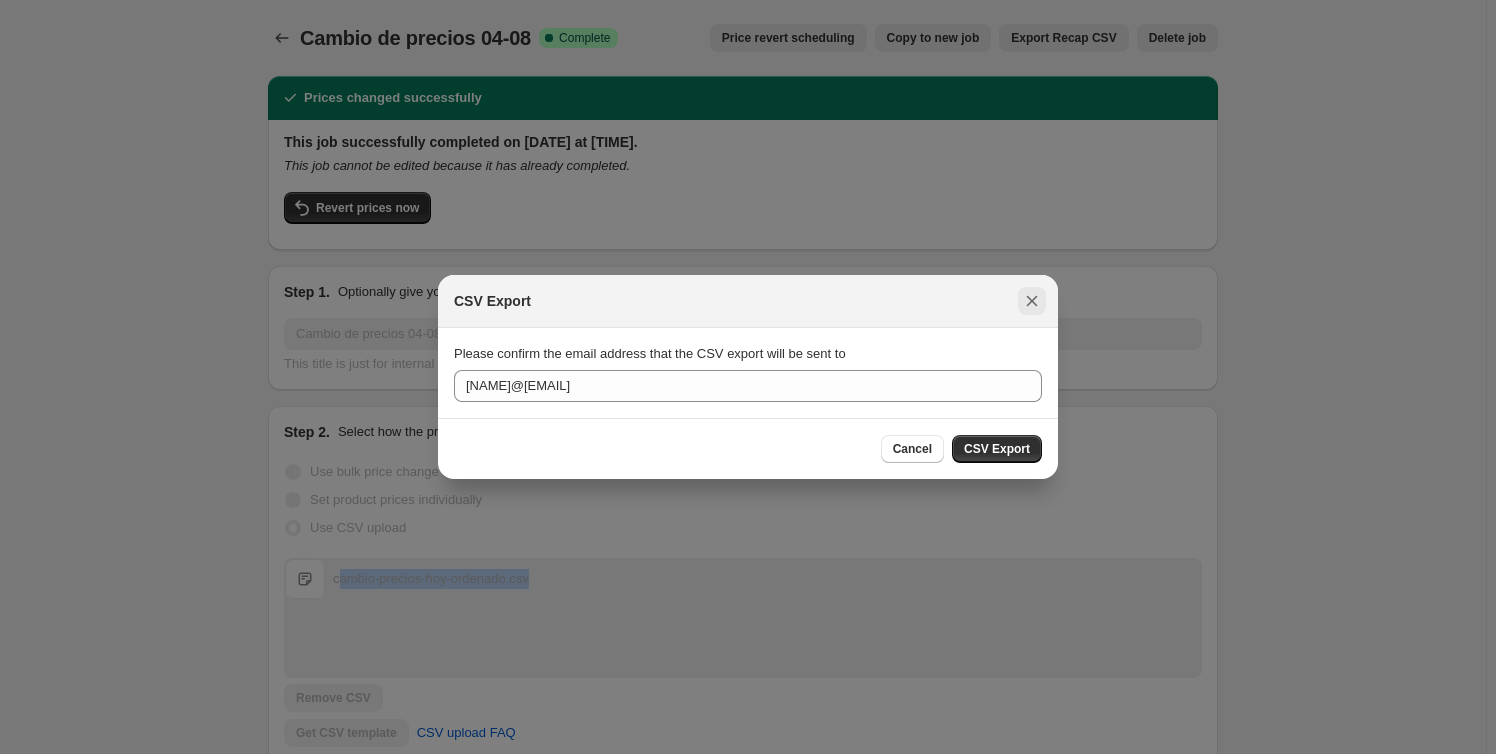 click 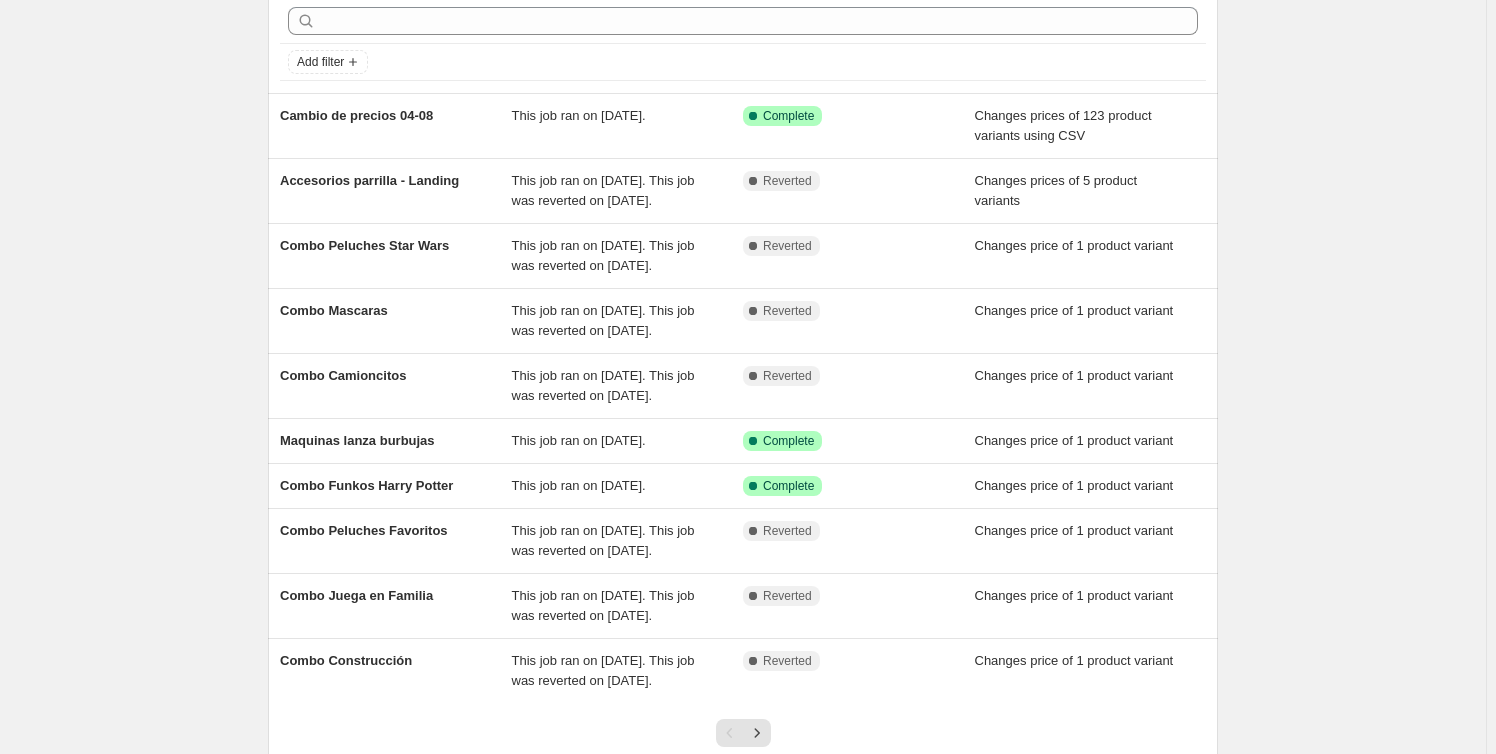 scroll, scrollTop: 363, scrollLeft: 0, axis: vertical 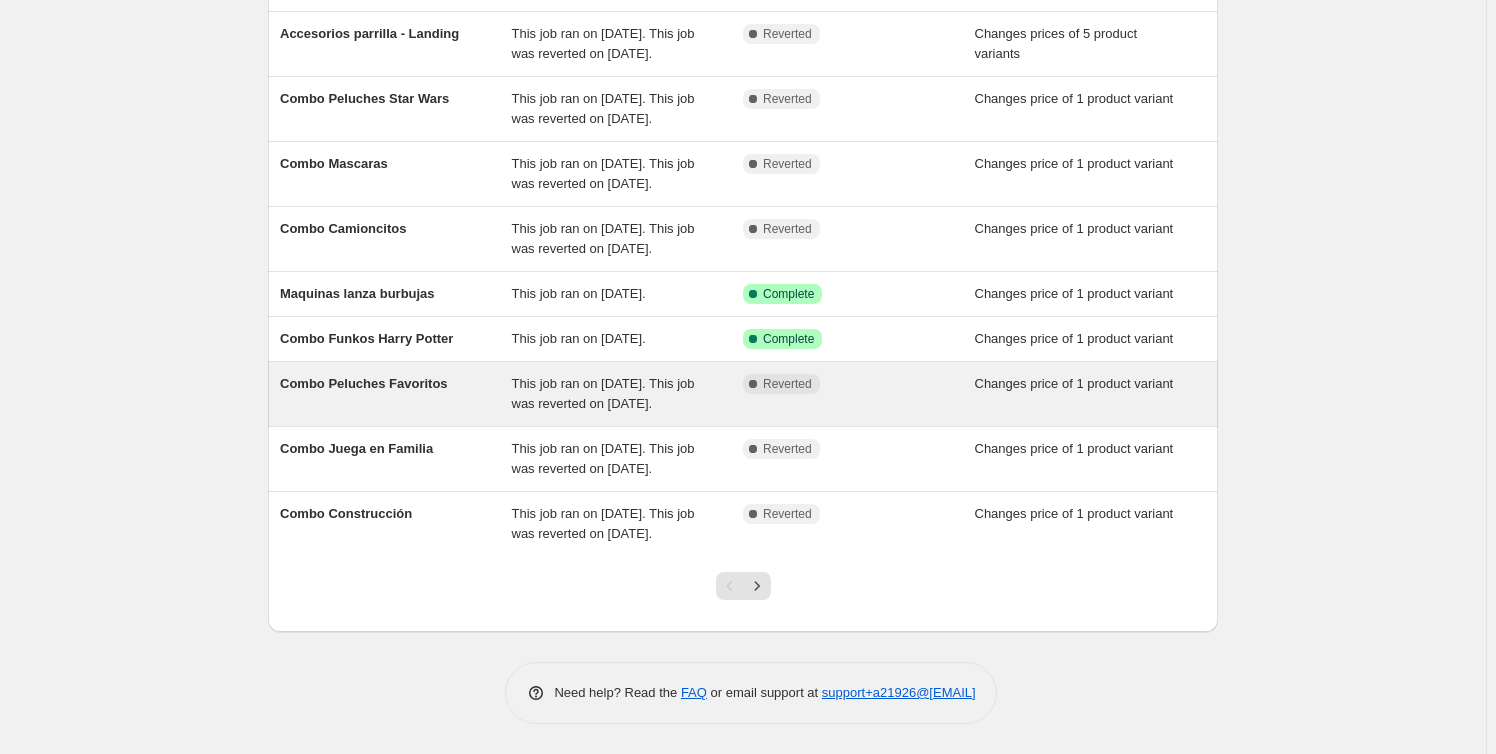 click on "Combo Peluches Favoritos" at bounding box center [364, 383] 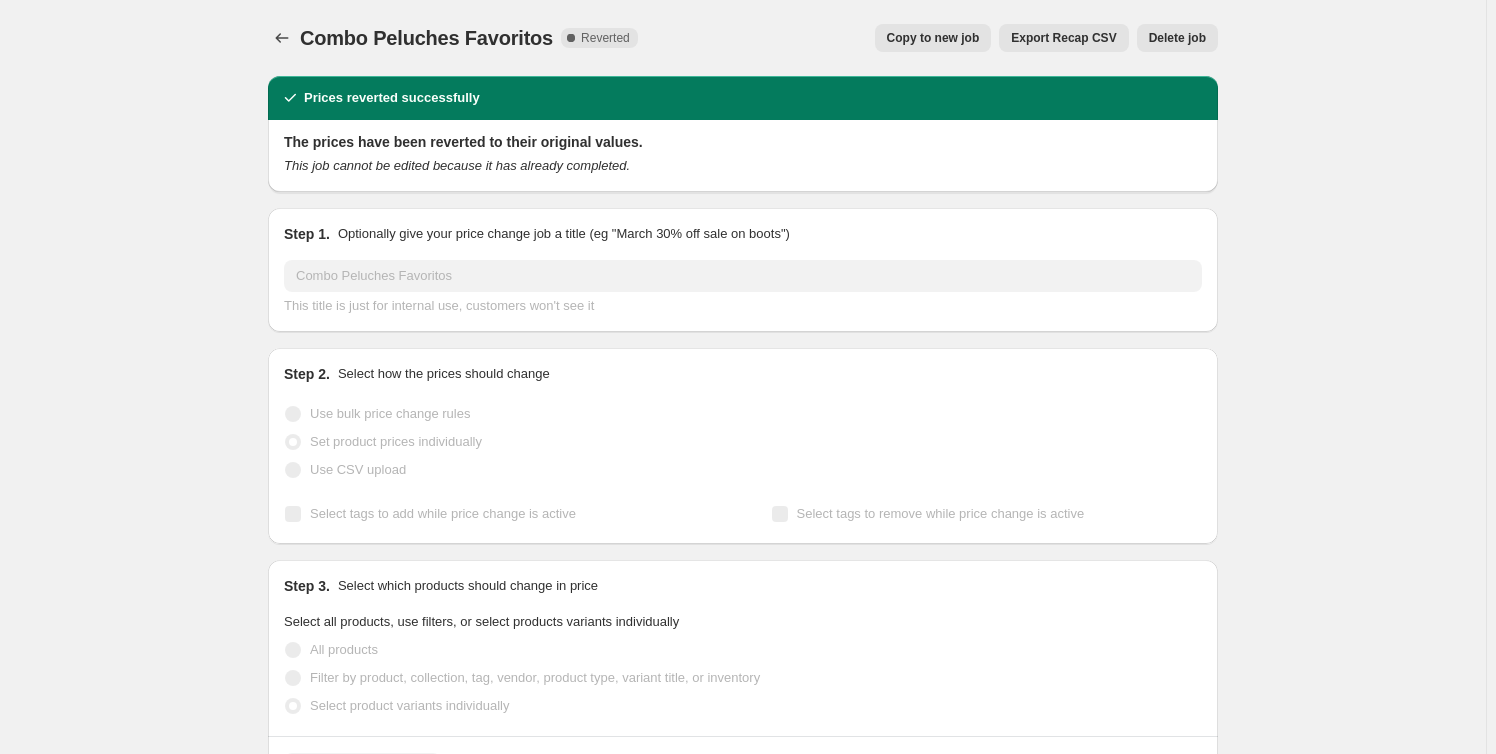 scroll, scrollTop: 545, scrollLeft: 0, axis: vertical 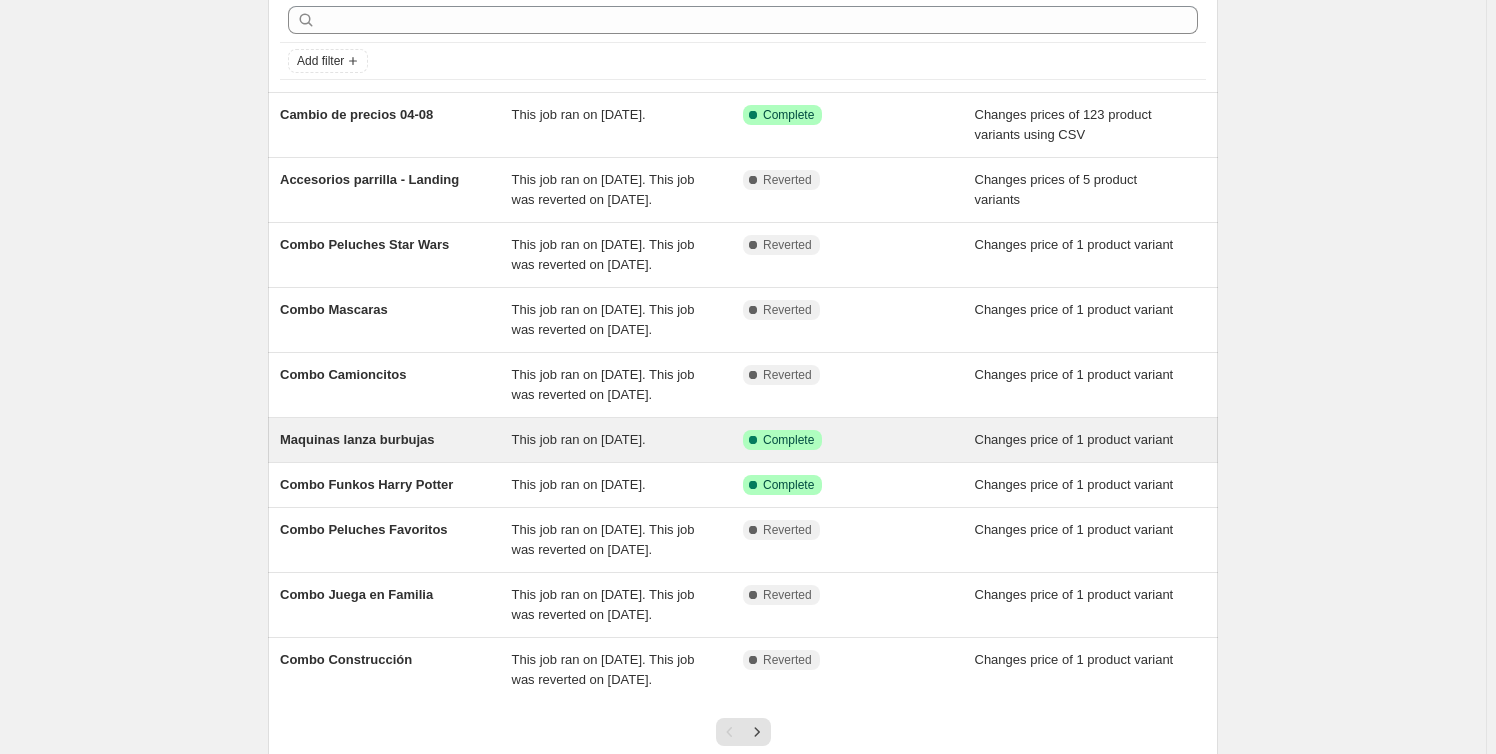 click on "Maquinas lanza burbujas" at bounding box center (357, 439) 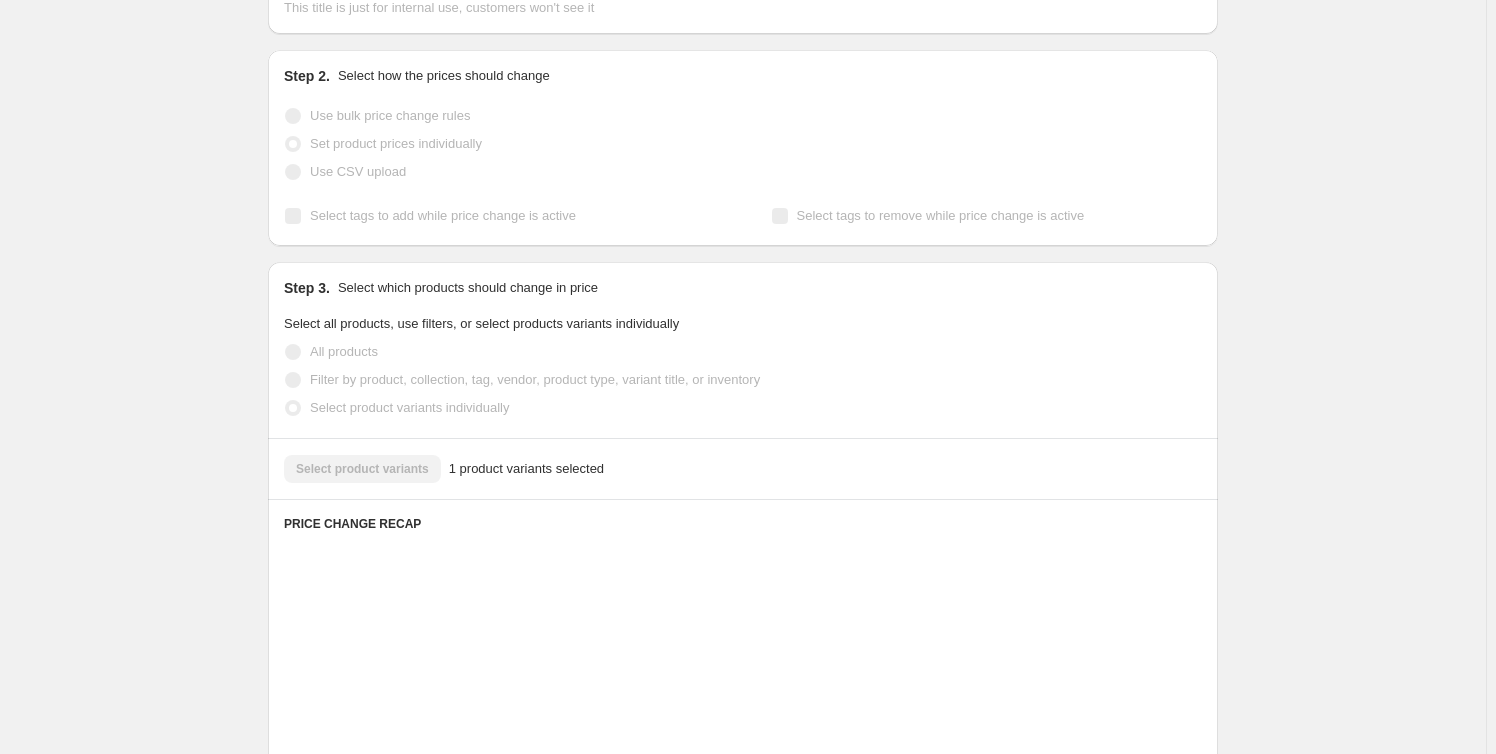 scroll, scrollTop: 363, scrollLeft: 0, axis: vertical 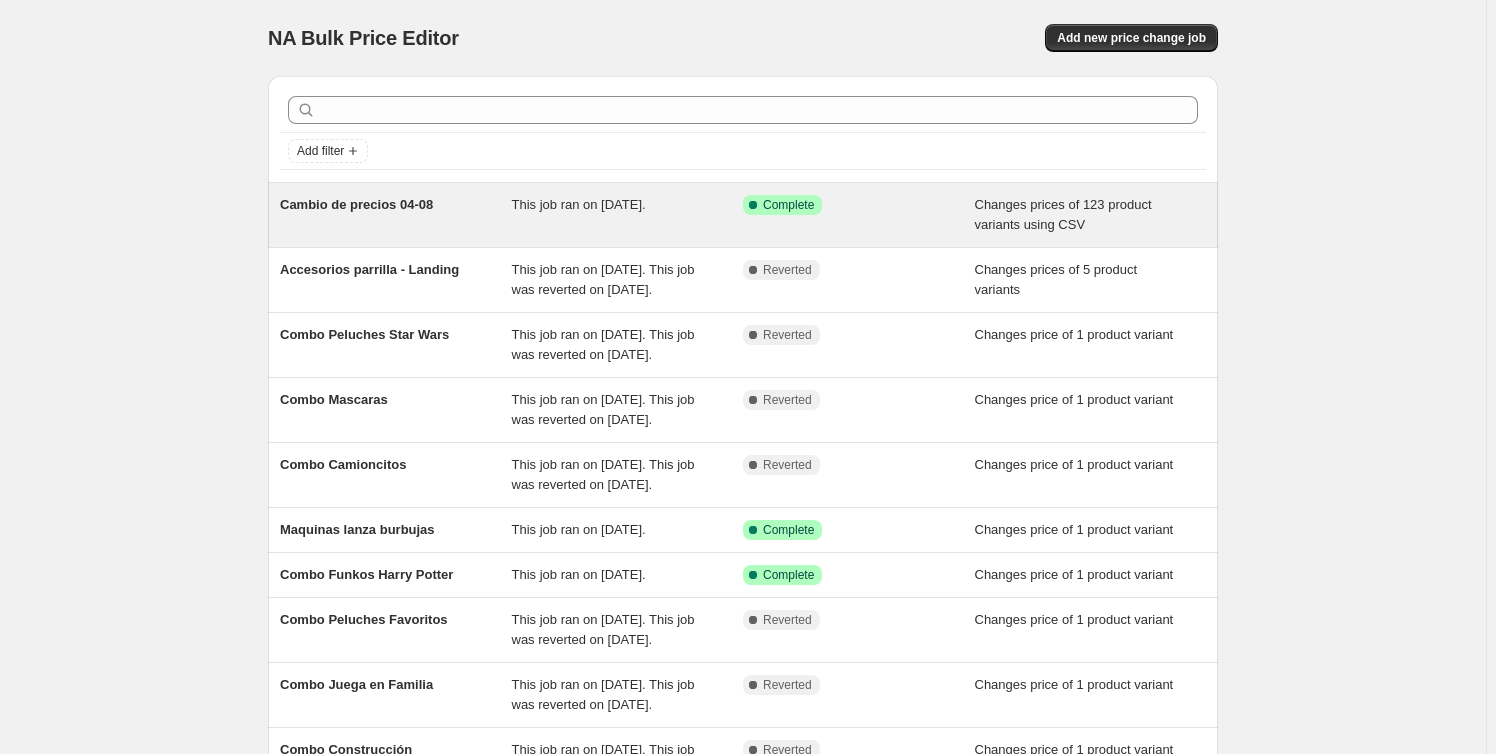 click on "Cambio de precios [DATE]" at bounding box center (396, 215) 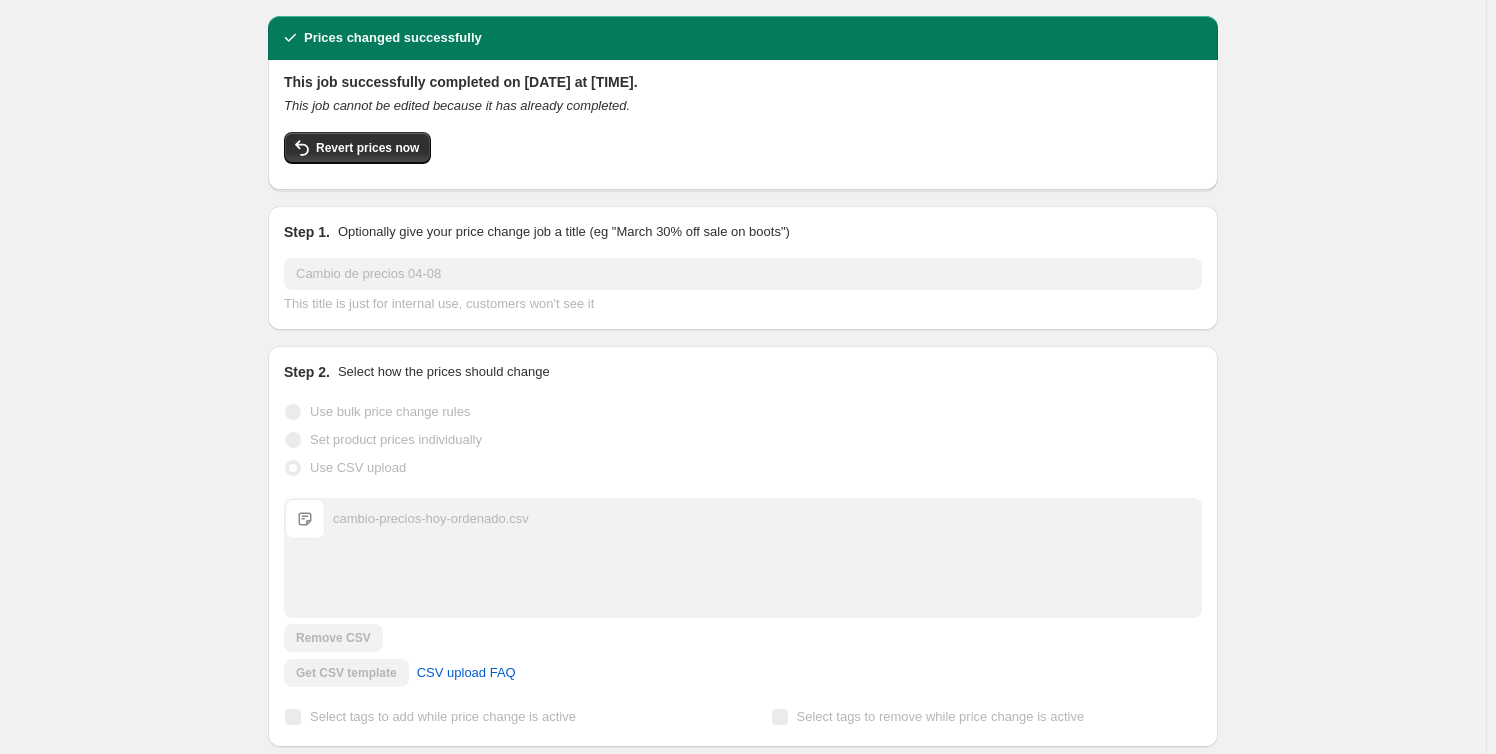 scroll, scrollTop: 90, scrollLeft: 0, axis: vertical 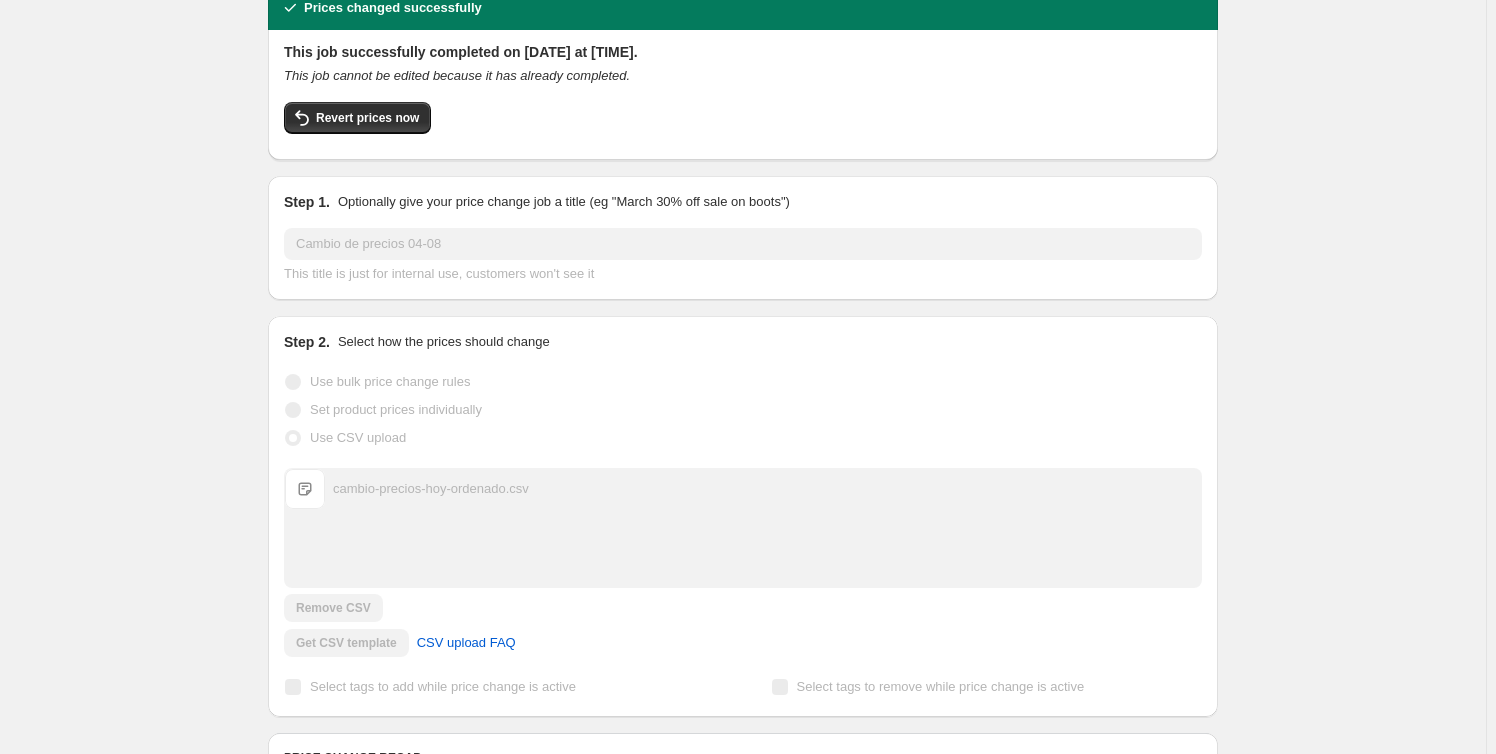 click on "cambio-precios-hoy-ordenado.csv" at bounding box center [431, 489] 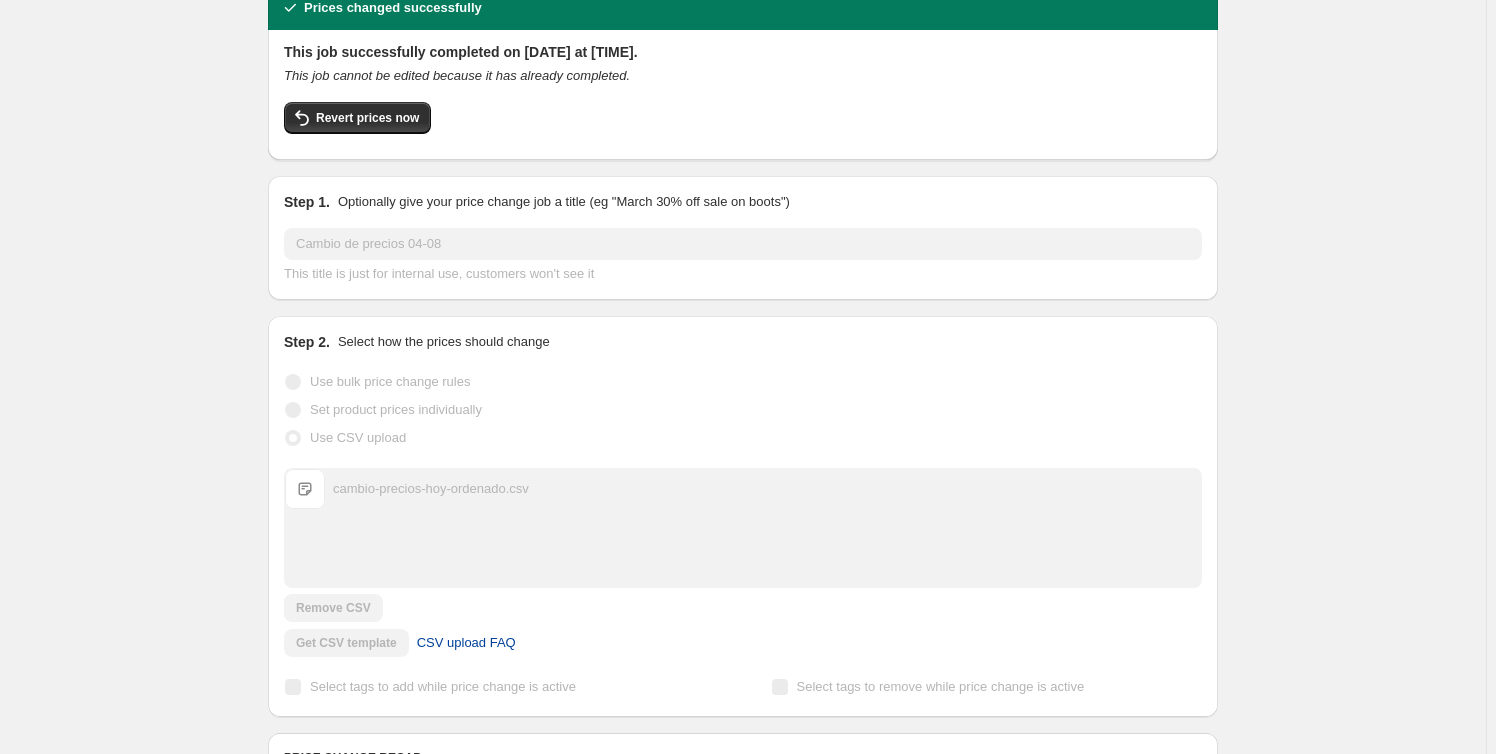 click on "CSV upload FAQ" at bounding box center [466, 643] 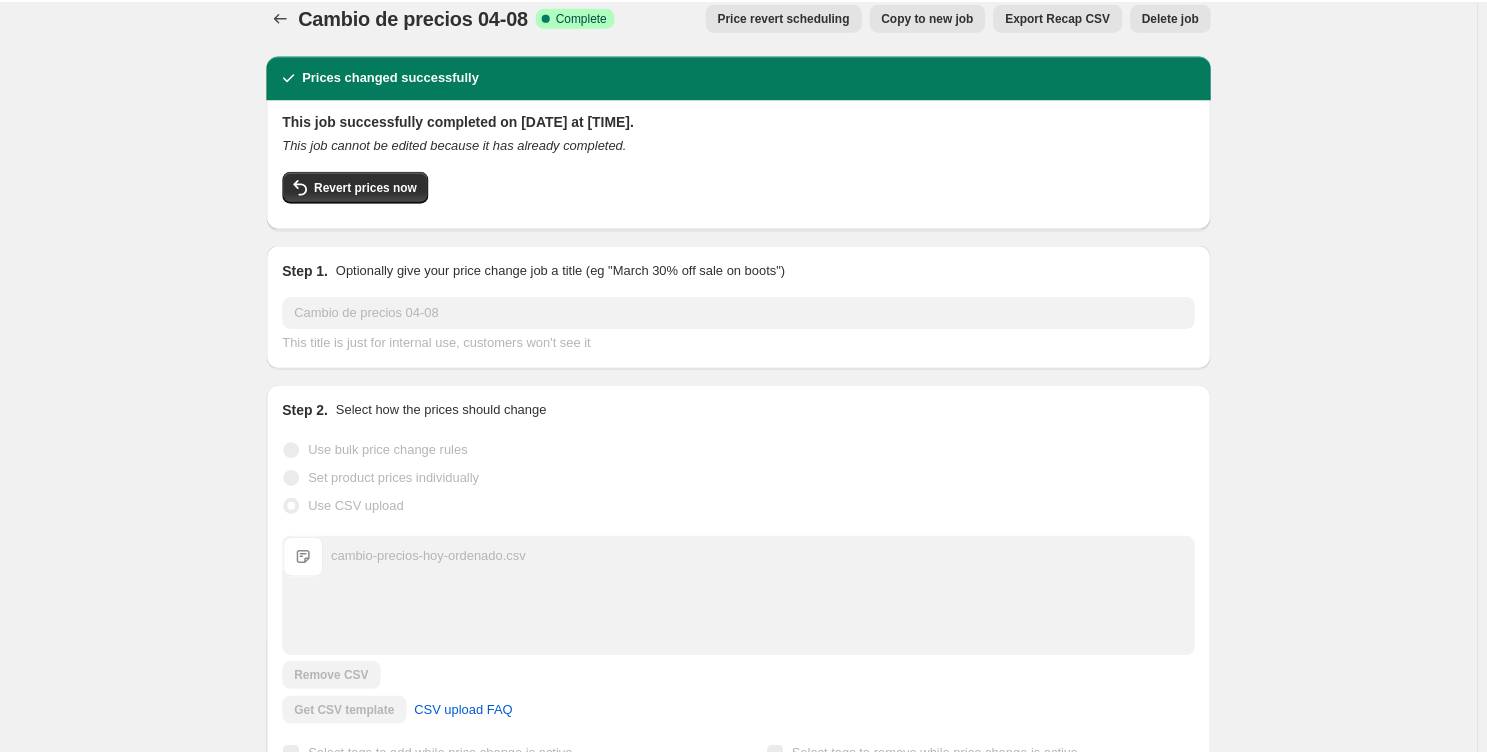 scroll, scrollTop: 0, scrollLeft: 0, axis: both 